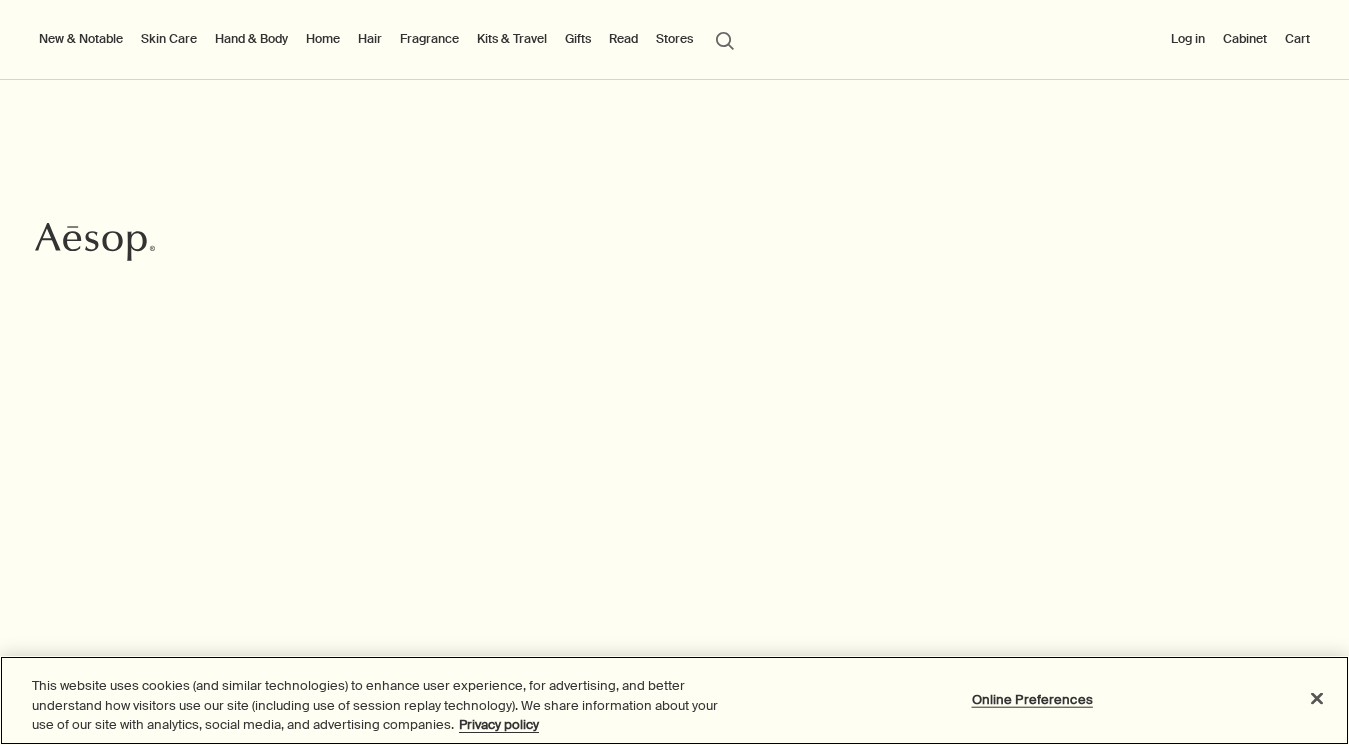 scroll, scrollTop: 0, scrollLeft: 0, axis: both 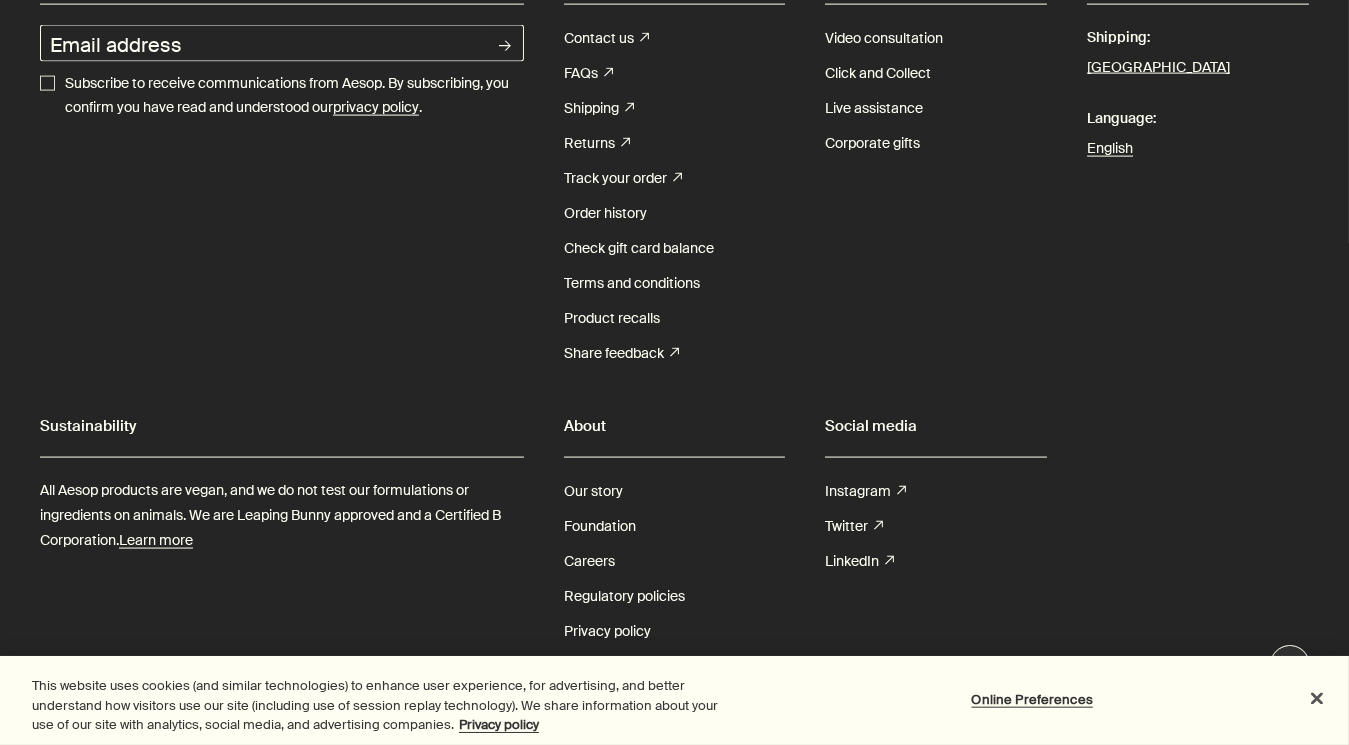 drag, startPoint x: 1147, startPoint y: 403, endPoint x: 1345, endPoint y: 403, distance: 198 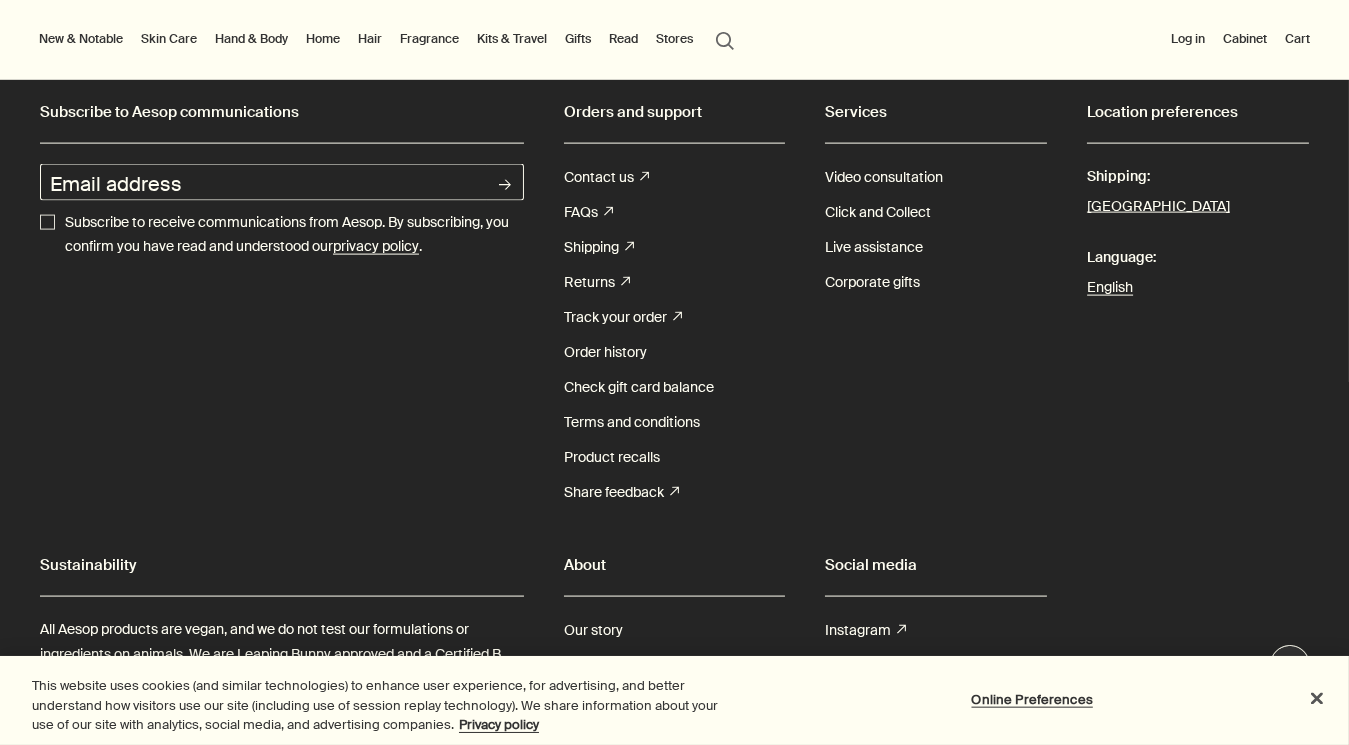 scroll, scrollTop: 5706, scrollLeft: 0, axis: vertical 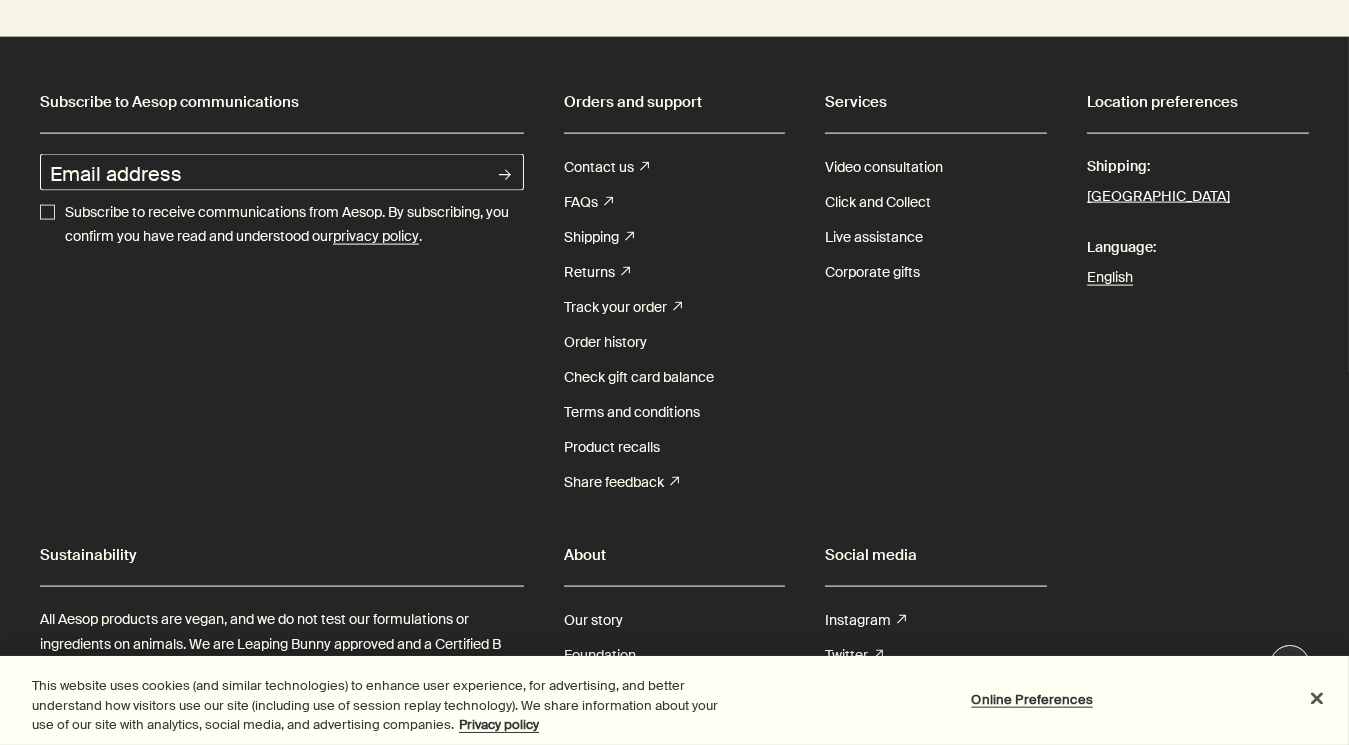 click on "[GEOGRAPHIC_DATA]" at bounding box center [1158, 197] 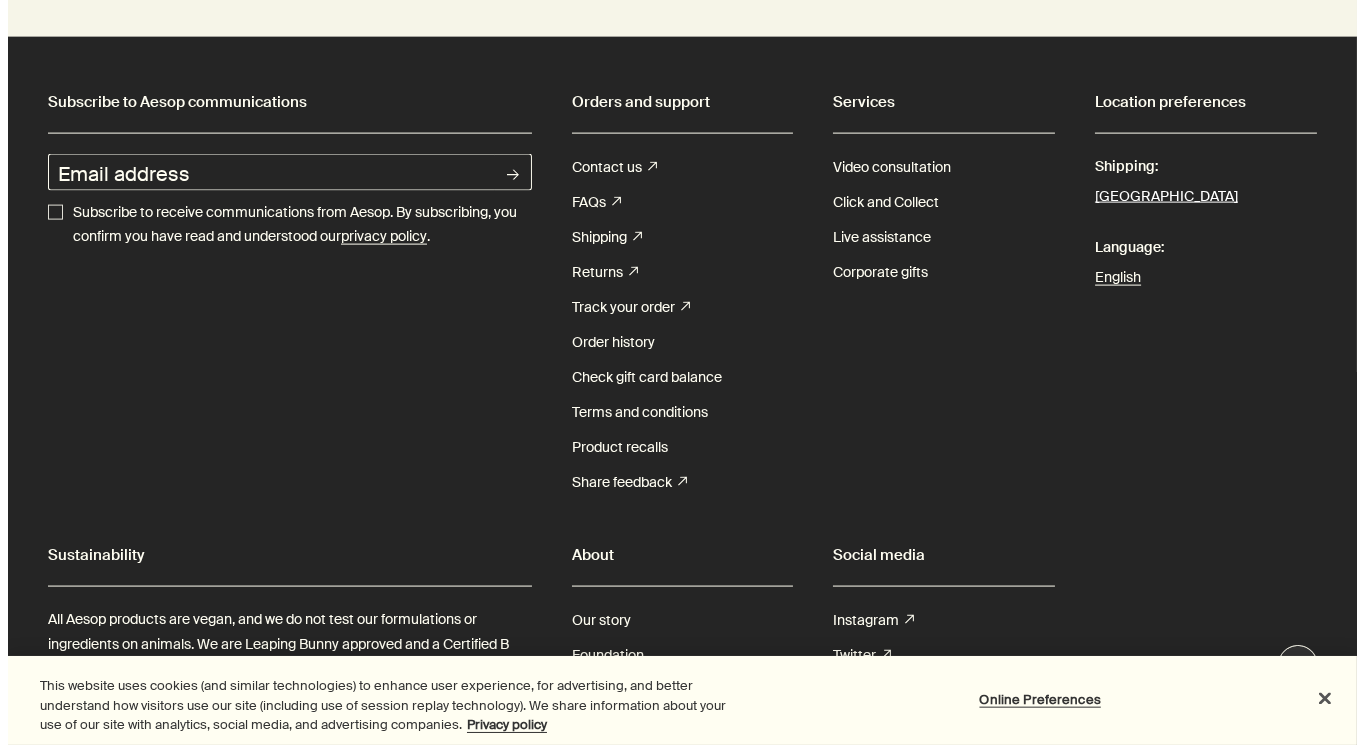 scroll, scrollTop: 5740, scrollLeft: 0, axis: vertical 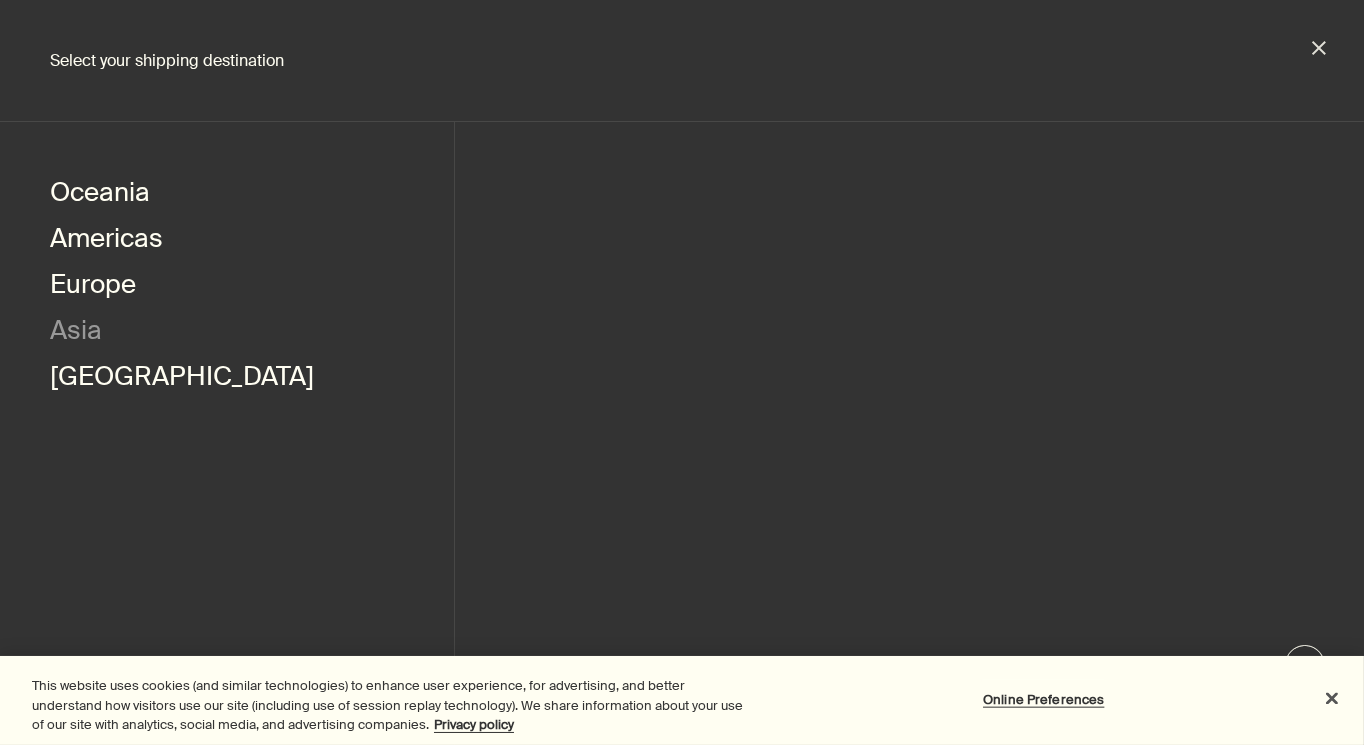 click on "Asia" at bounding box center [76, 333] 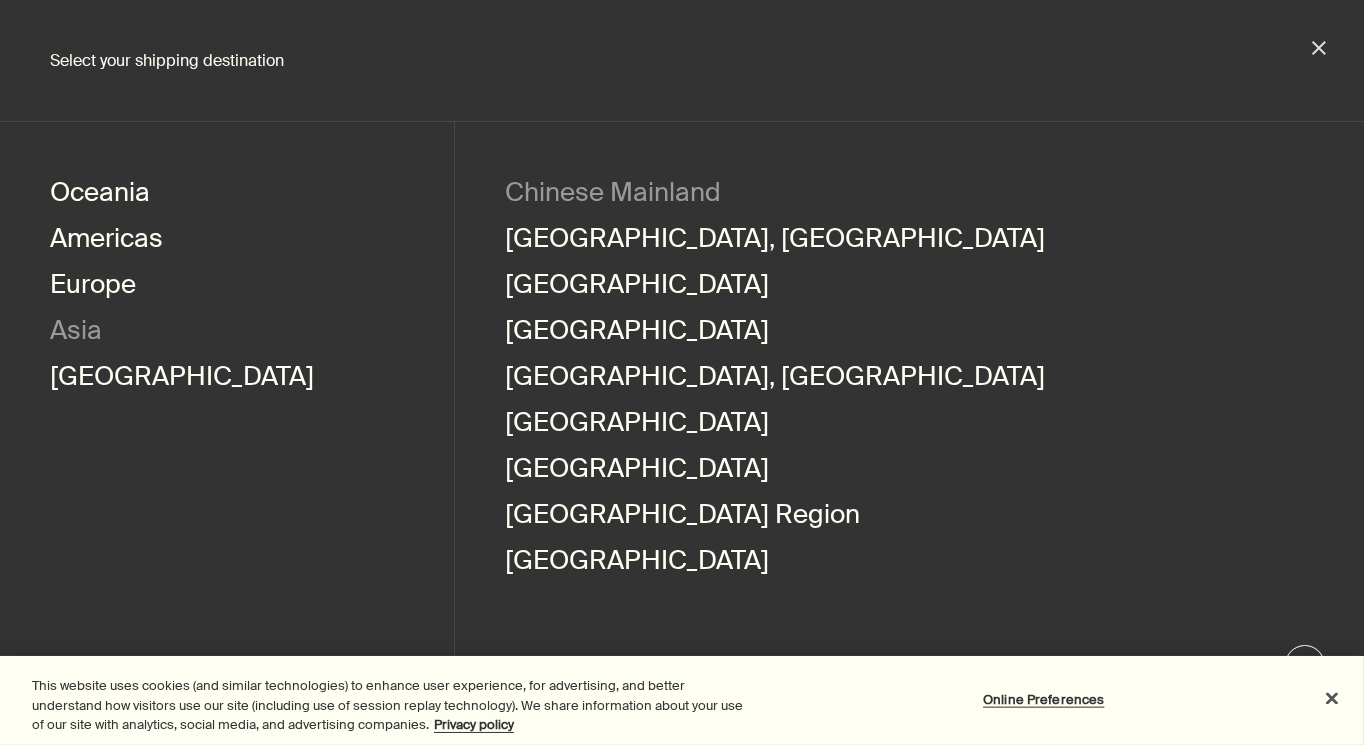 click on "Chinese Mainland​" at bounding box center [613, 195] 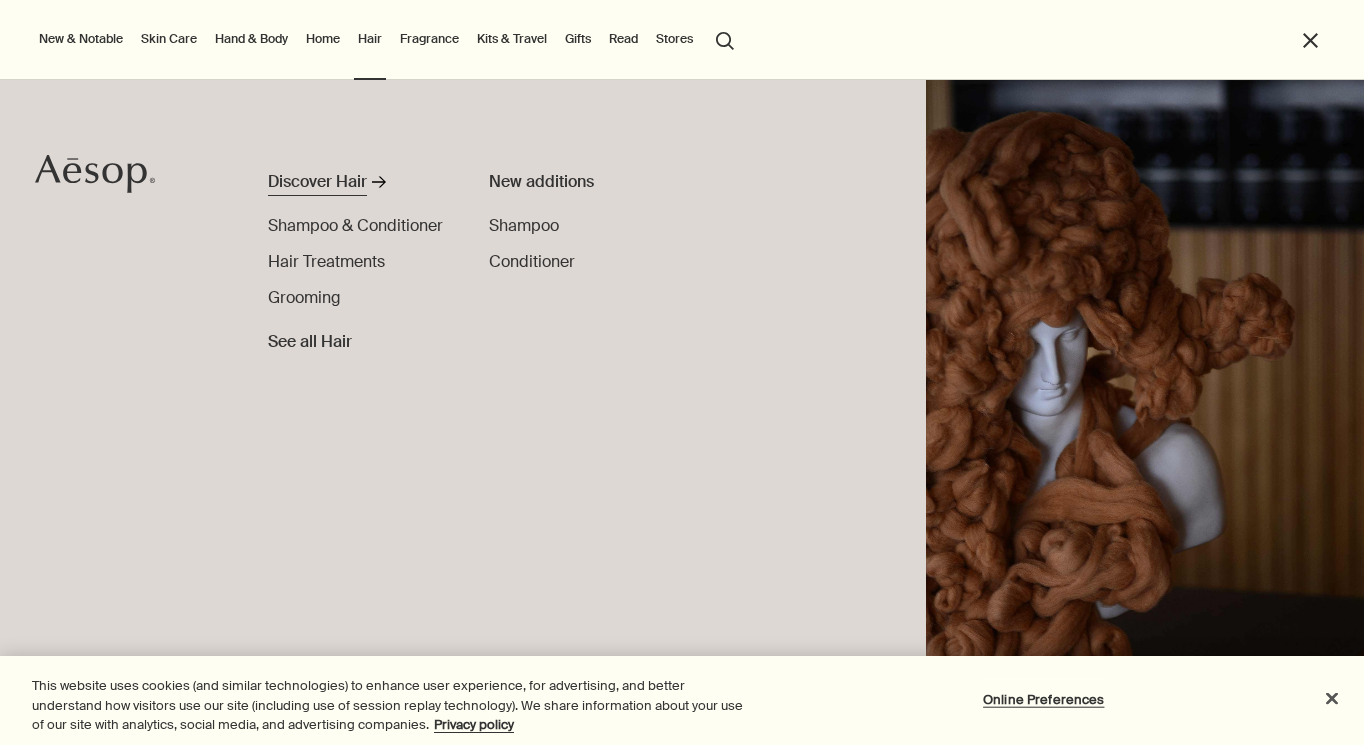 scroll, scrollTop: 0, scrollLeft: 0, axis: both 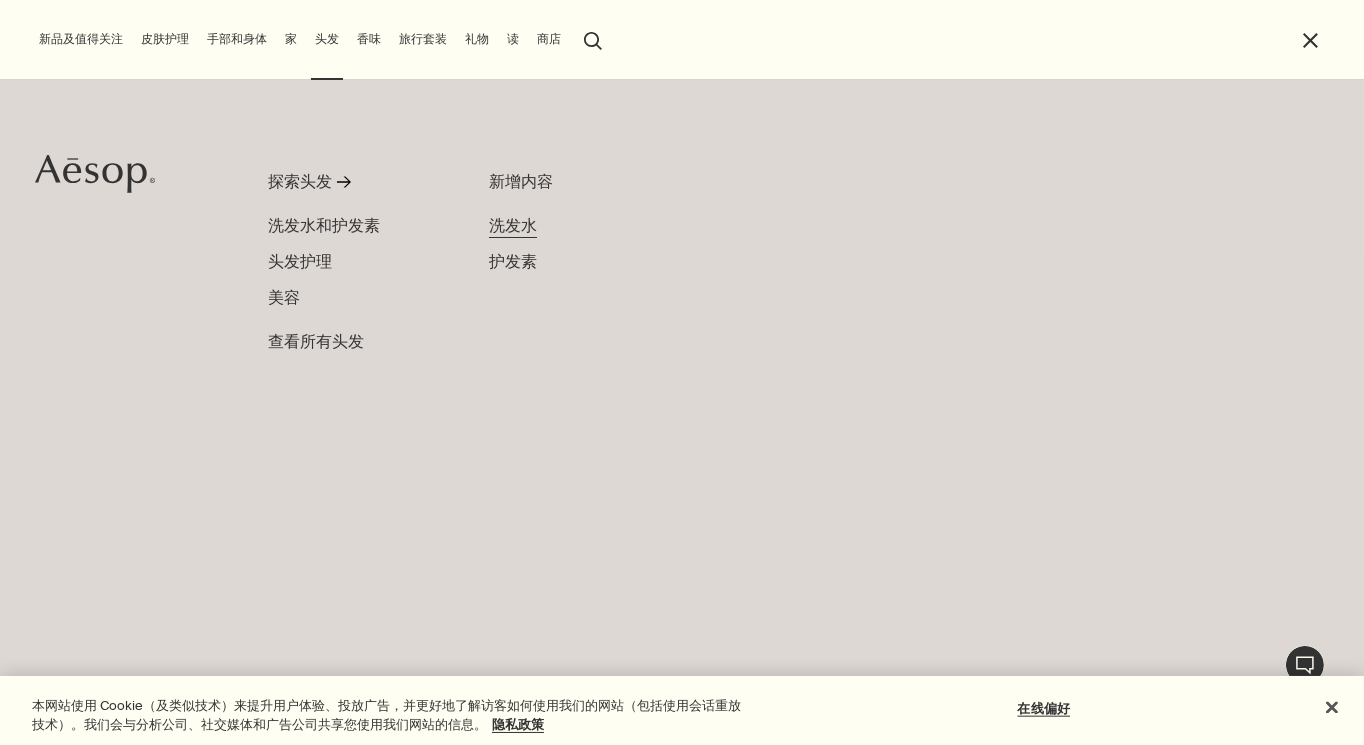 click on "洗发水" at bounding box center (513, 225) 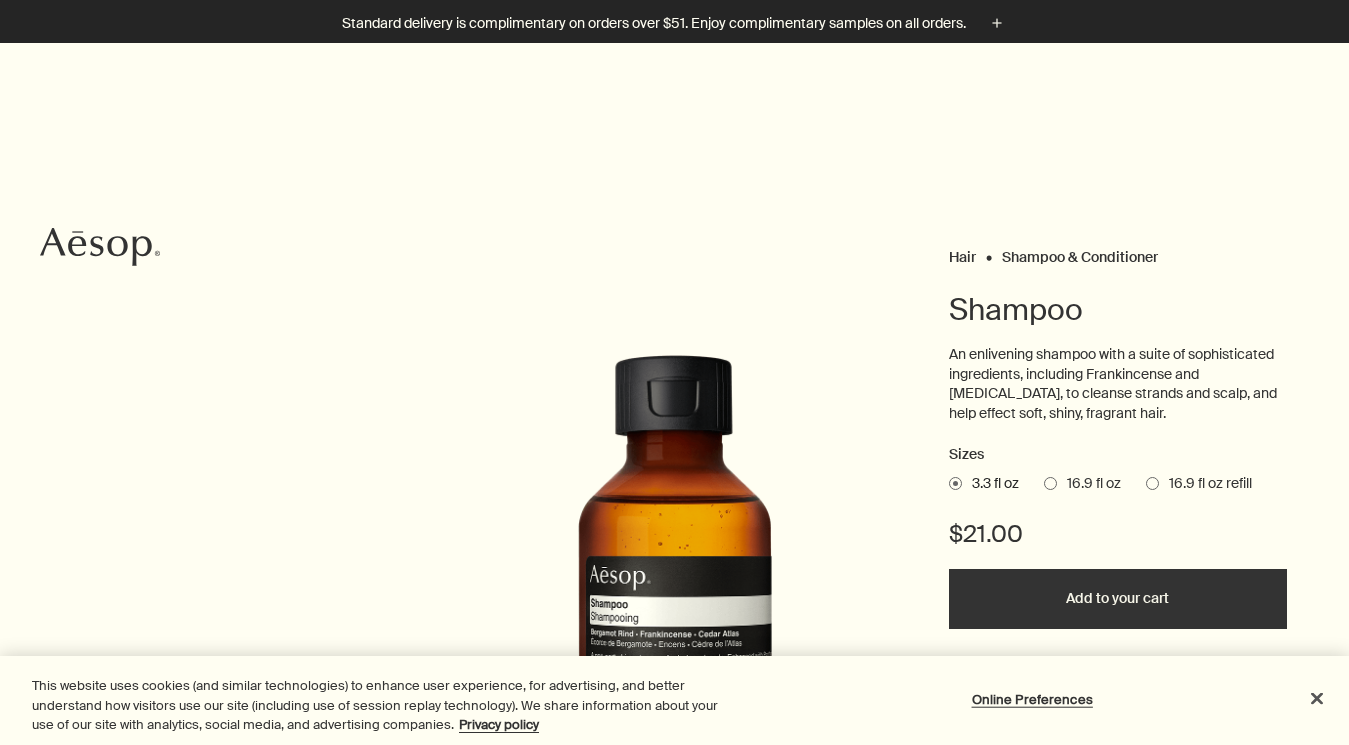 scroll, scrollTop: 207, scrollLeft: 0, axis: vertical 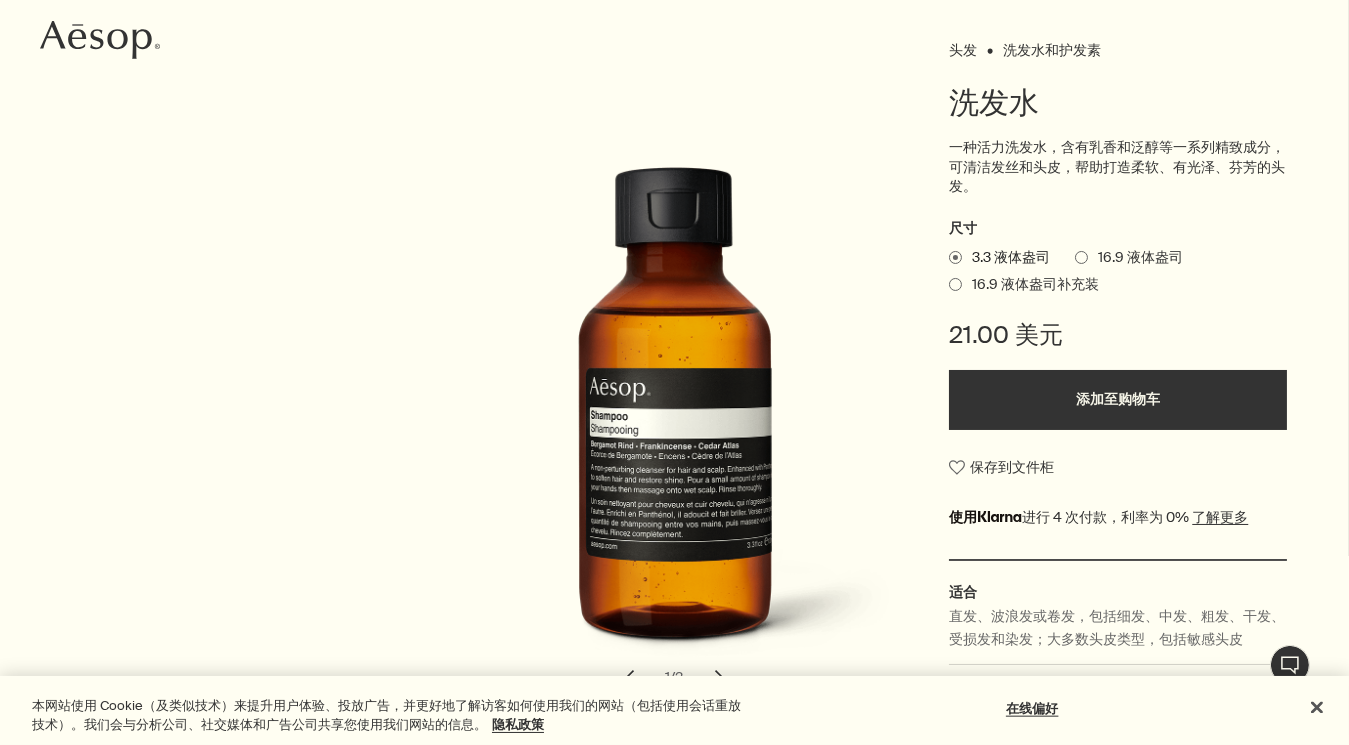 click on "16.9 液体盎司" at bounding box center (1135, 258) 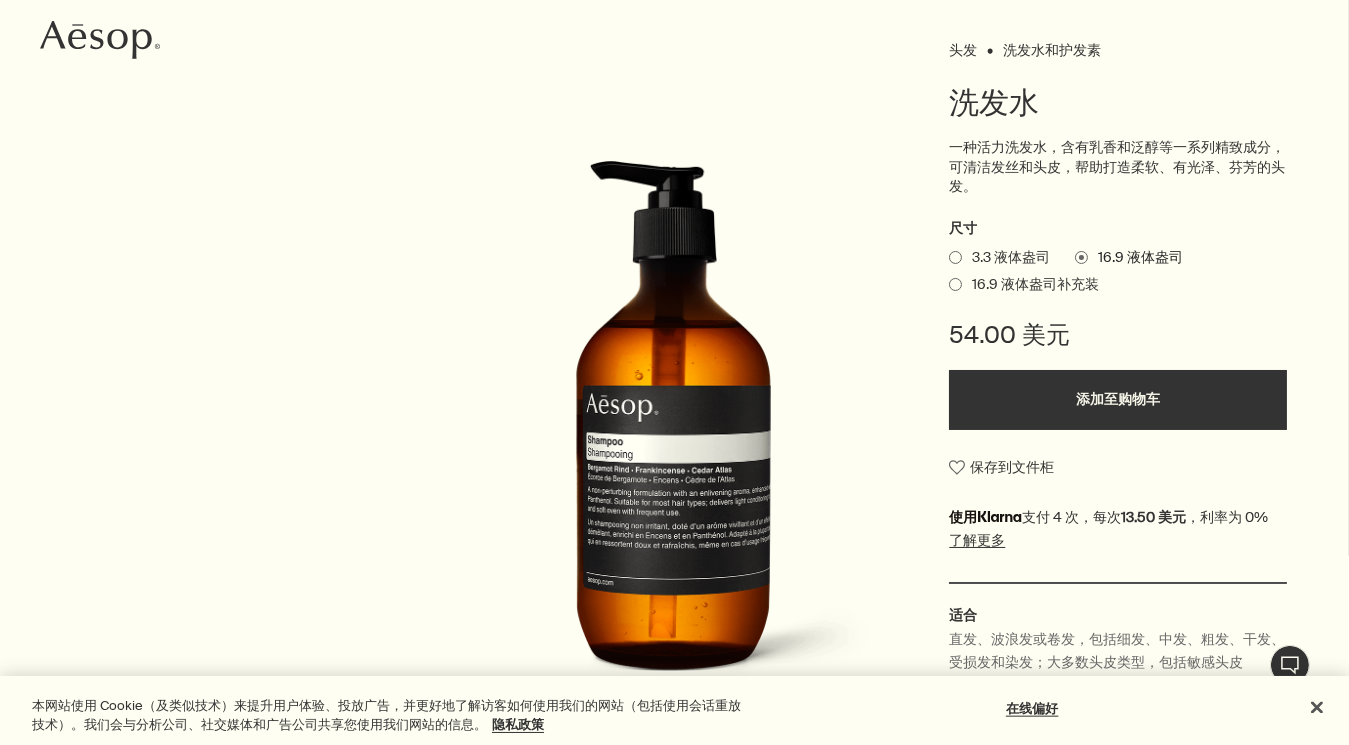 click on "3.3 液体盎司" at bounding box center (1011, 257) 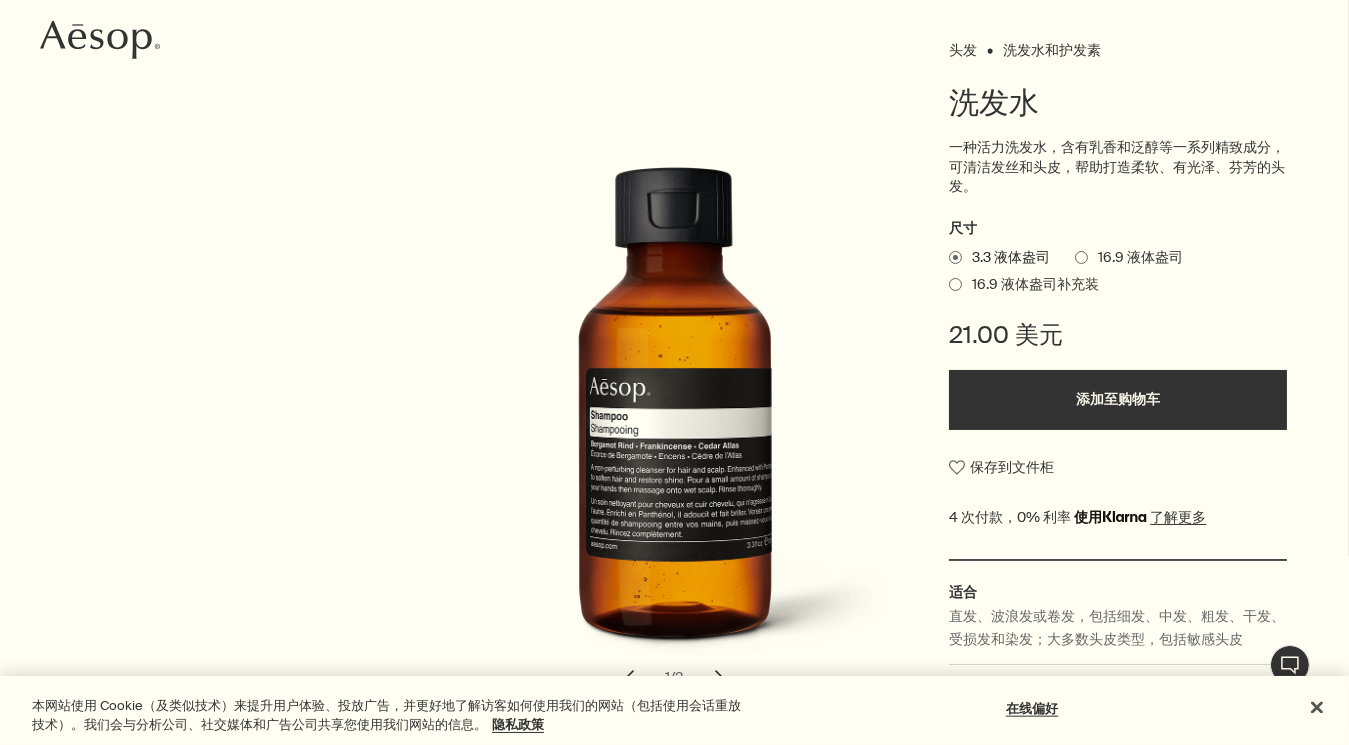 click on "一种活力洗发水，含有乳香和泛醇等一系列精致成分，可清洁发丝和头皮，帮助打造柔软、有光泽、芬芳的头发。" at bounding box center [1117, 167] 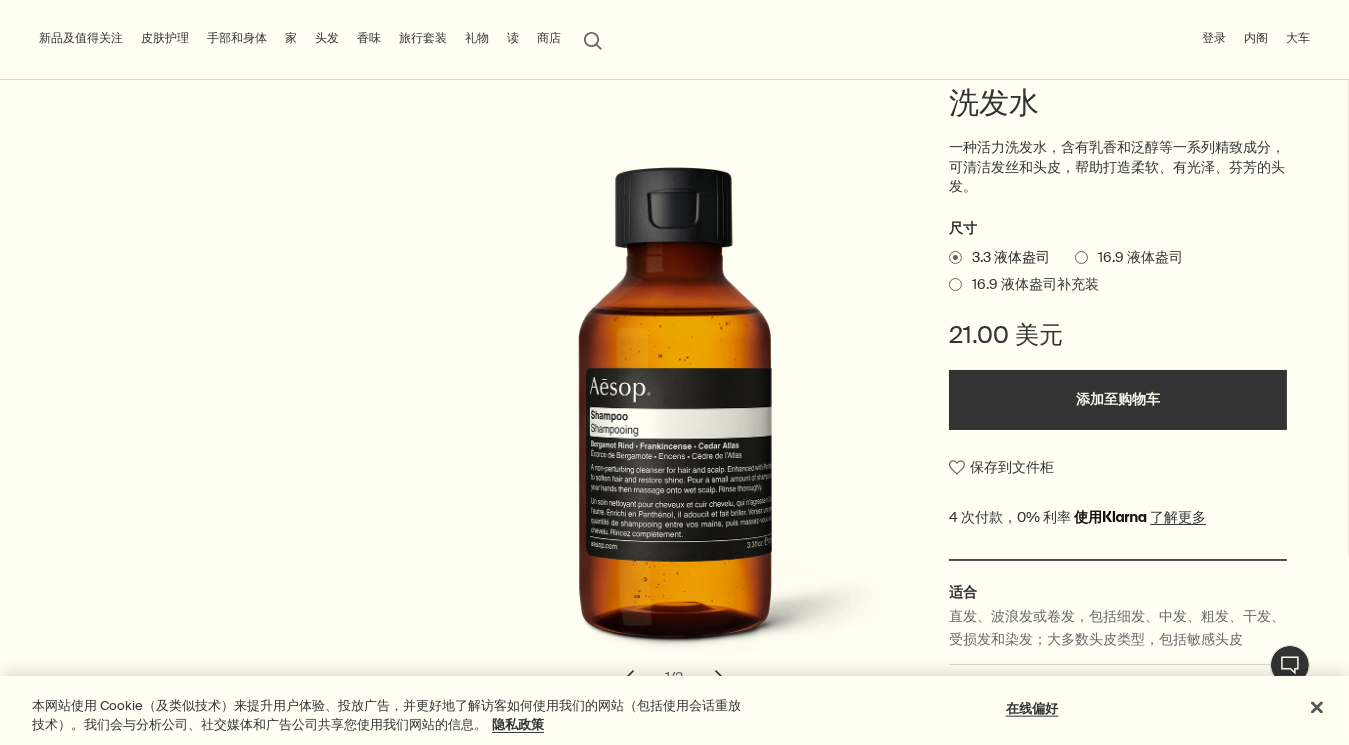scroll, scrollTop: 147, scrollLeft: 0, axis: vertical 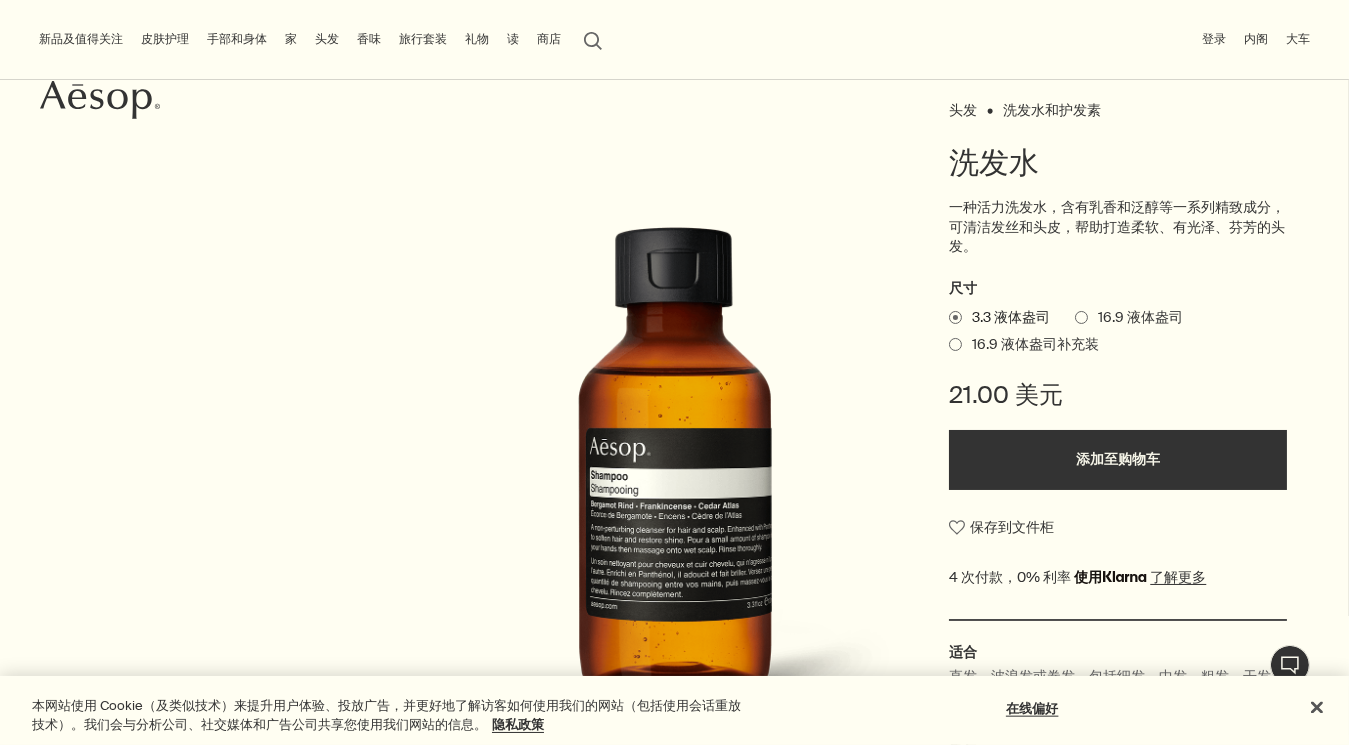 click on "16.9 液体盎司" at bounding box center [1140, 317] 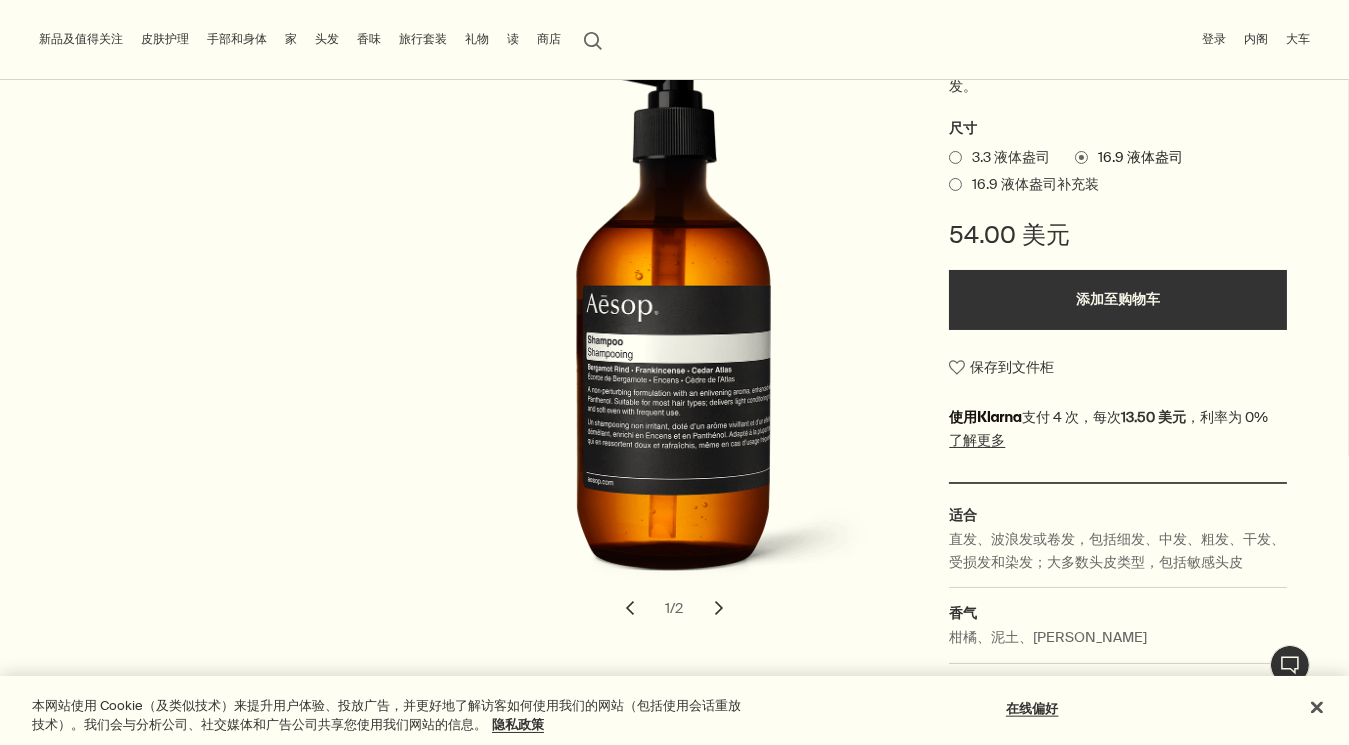 scroll, scrollTop: 355, scrollLeft: 0, axis: vertical 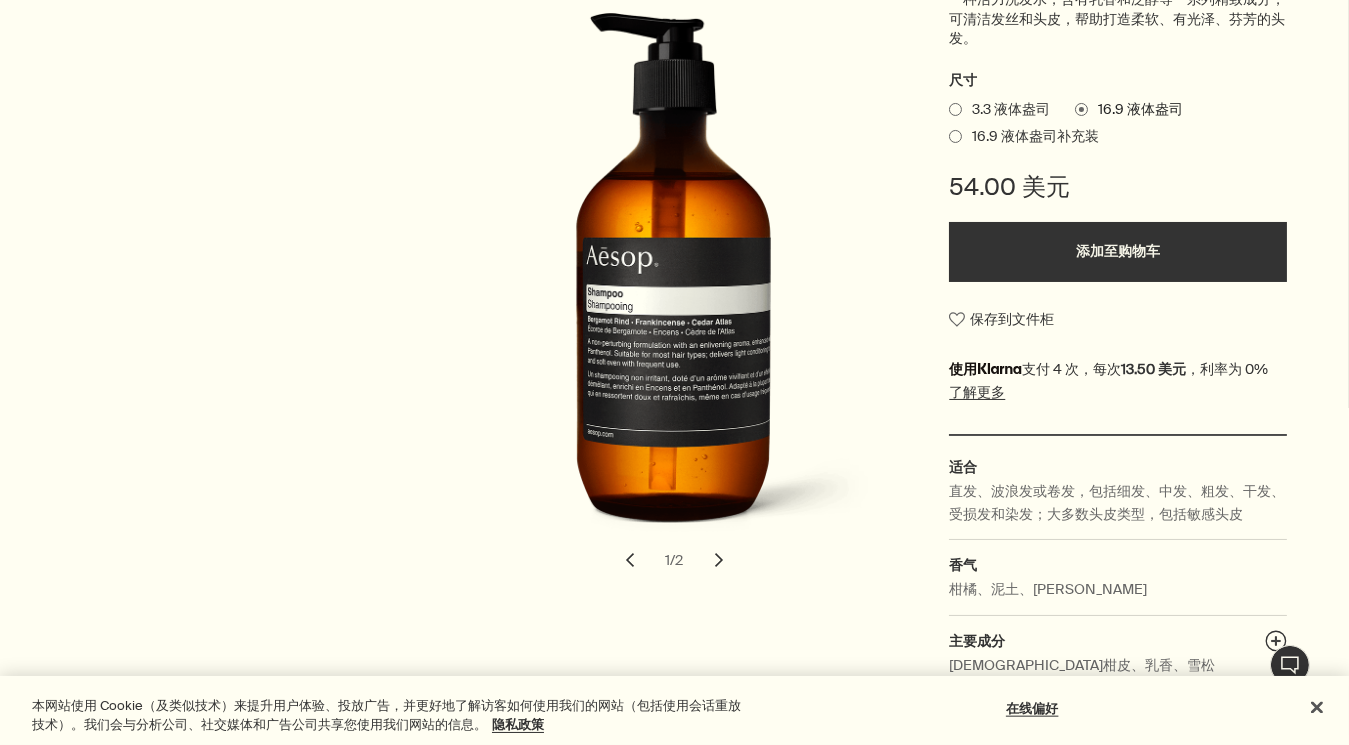 click on "3.3 液体盎司" at bounding box center (1011, 109) 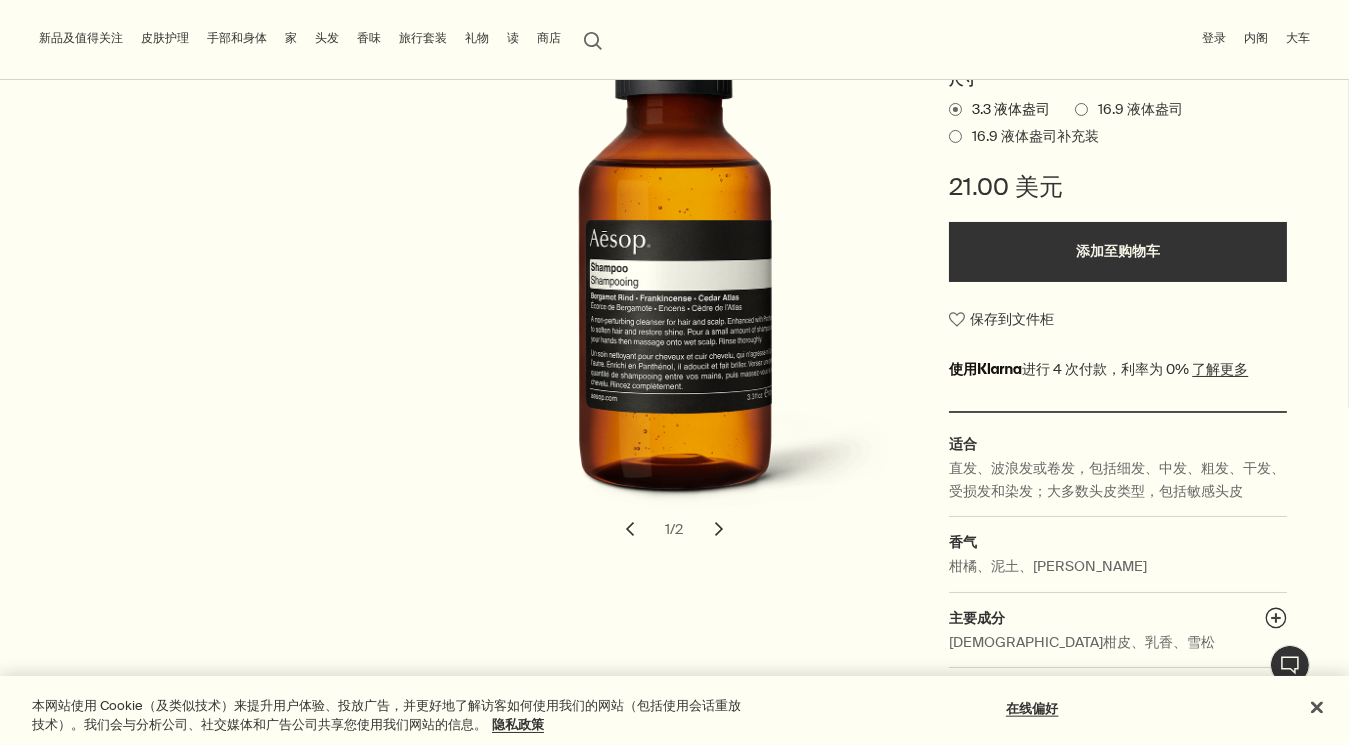 scroll, scrollTop: 0, scrollLeft: 0, axis: both 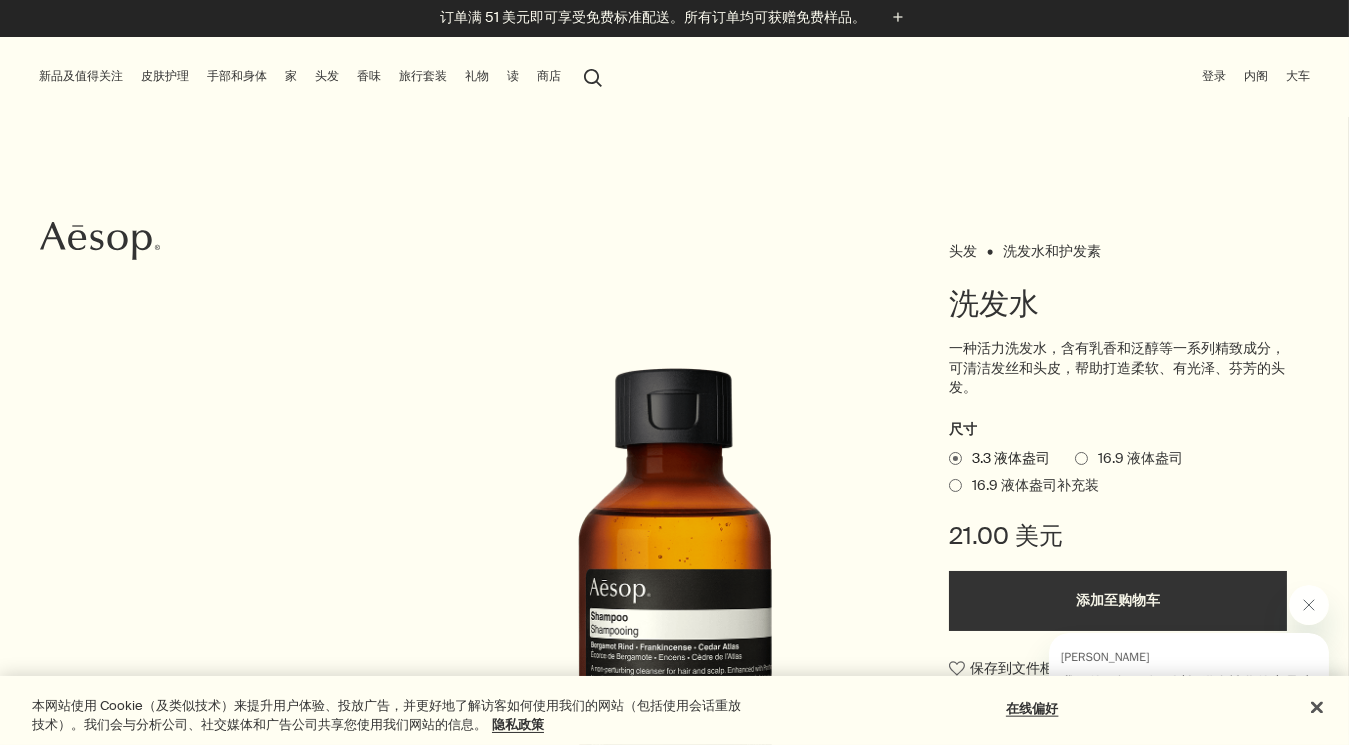 click on "一种活力洗发水，含有乳香和泛醇等一系列精致成分，可清洁发丝和头皮，帮助打造柔软、有光泽、芬芳的头发。" at bounding box center [1117, 367] 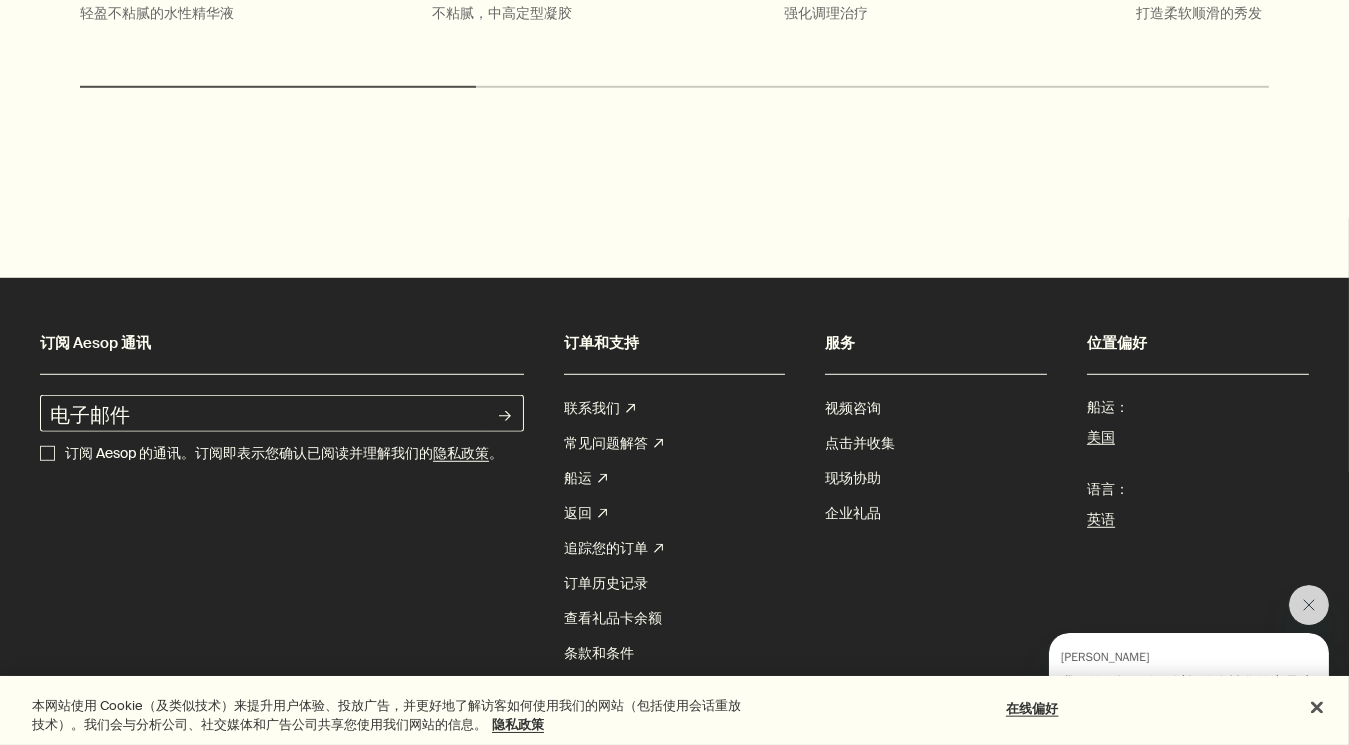 scroll, scrollTop: 2851, scrollLeft: 0, axis: vertical 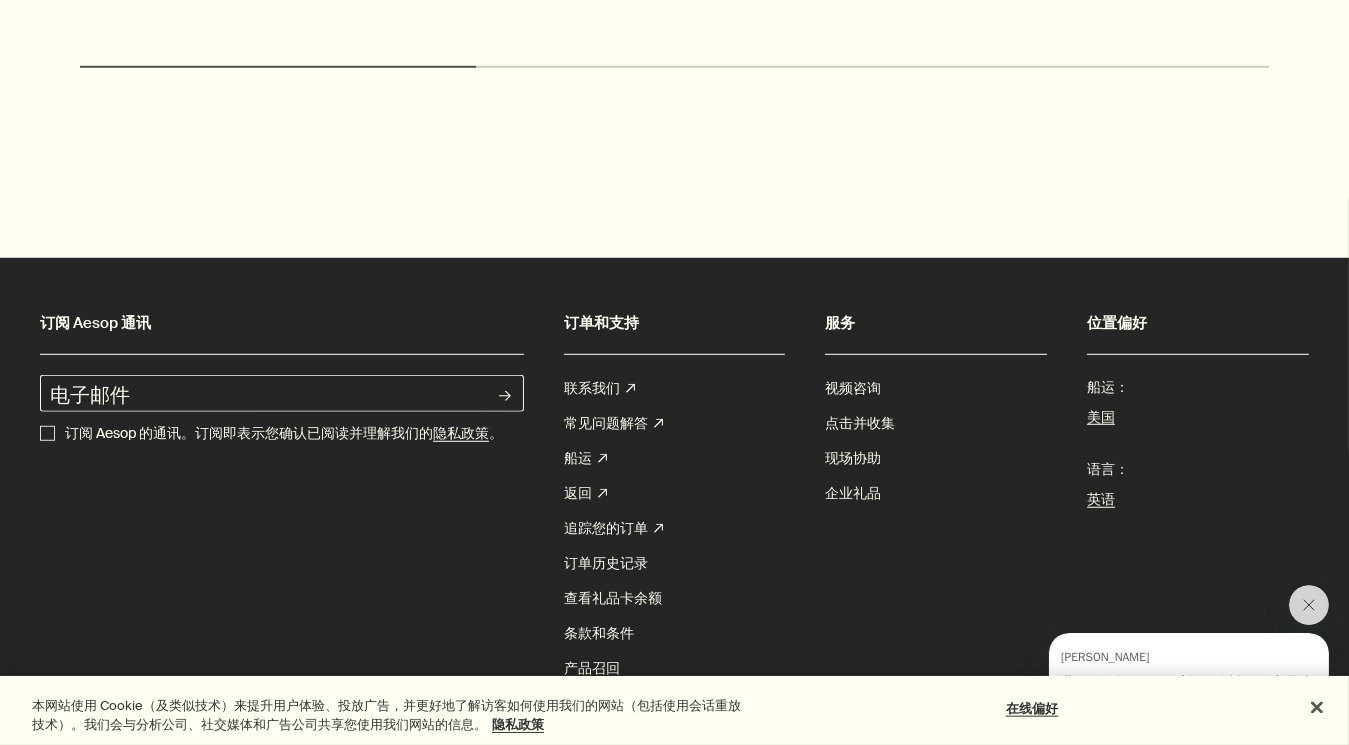 click on "位置偏好 船运： 美国 语言： 英语" at bounding box center [1198, 514] 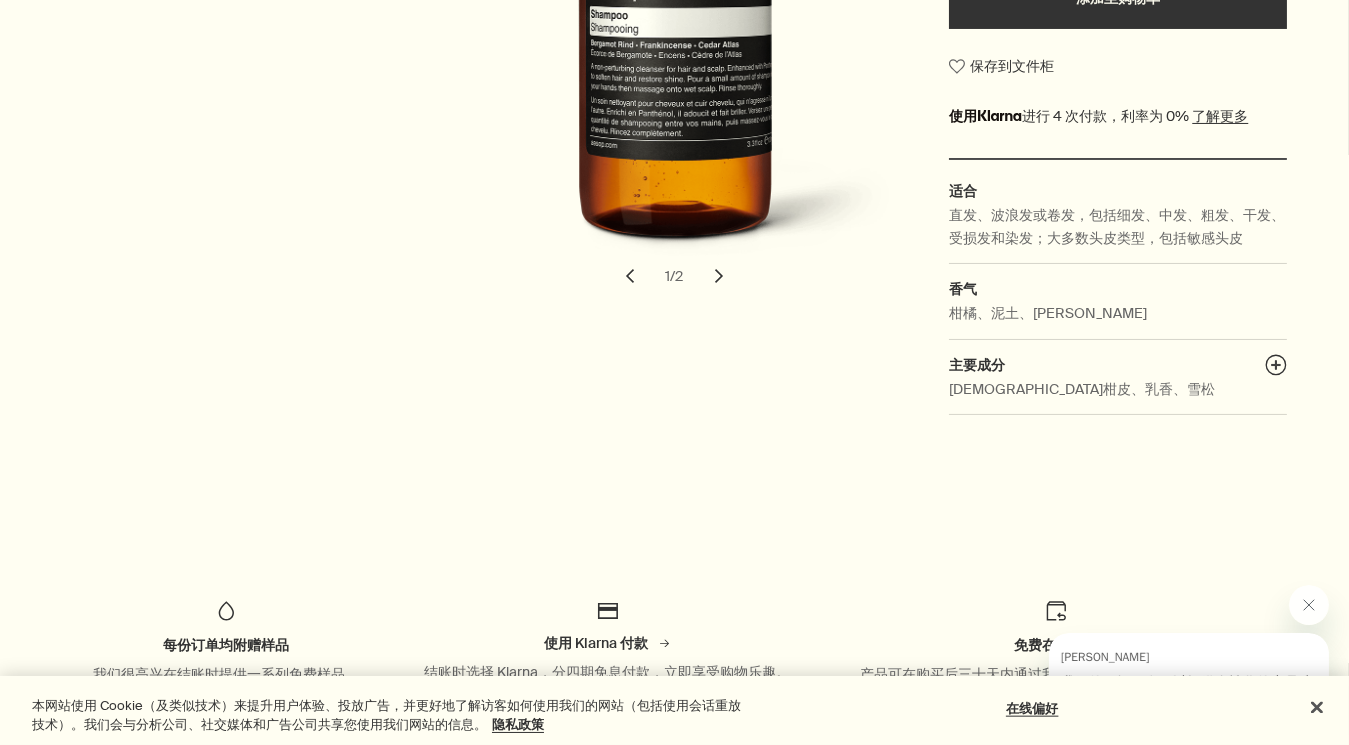 scroll, scrollTop: 785, scrollLeft: 0, axis: vertical 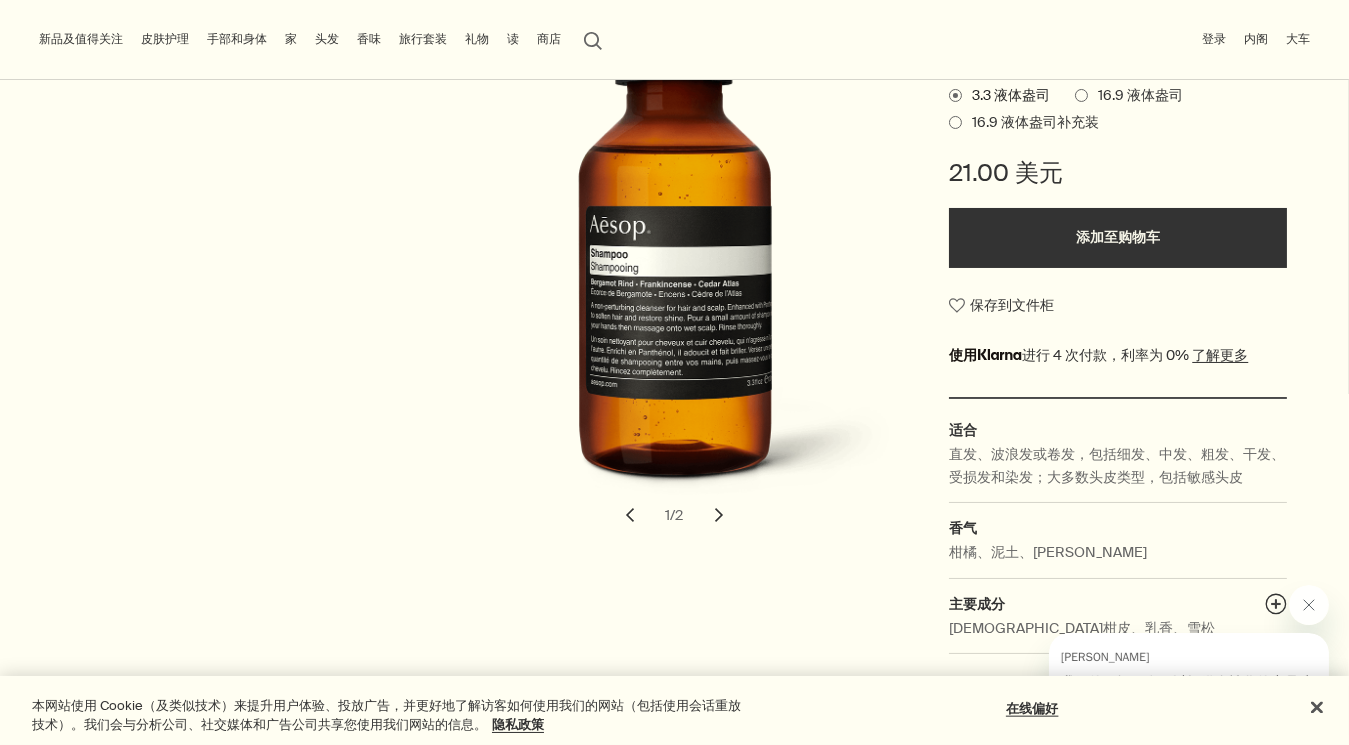 click on "添加至购物车" at bounding box center (1117, 238) 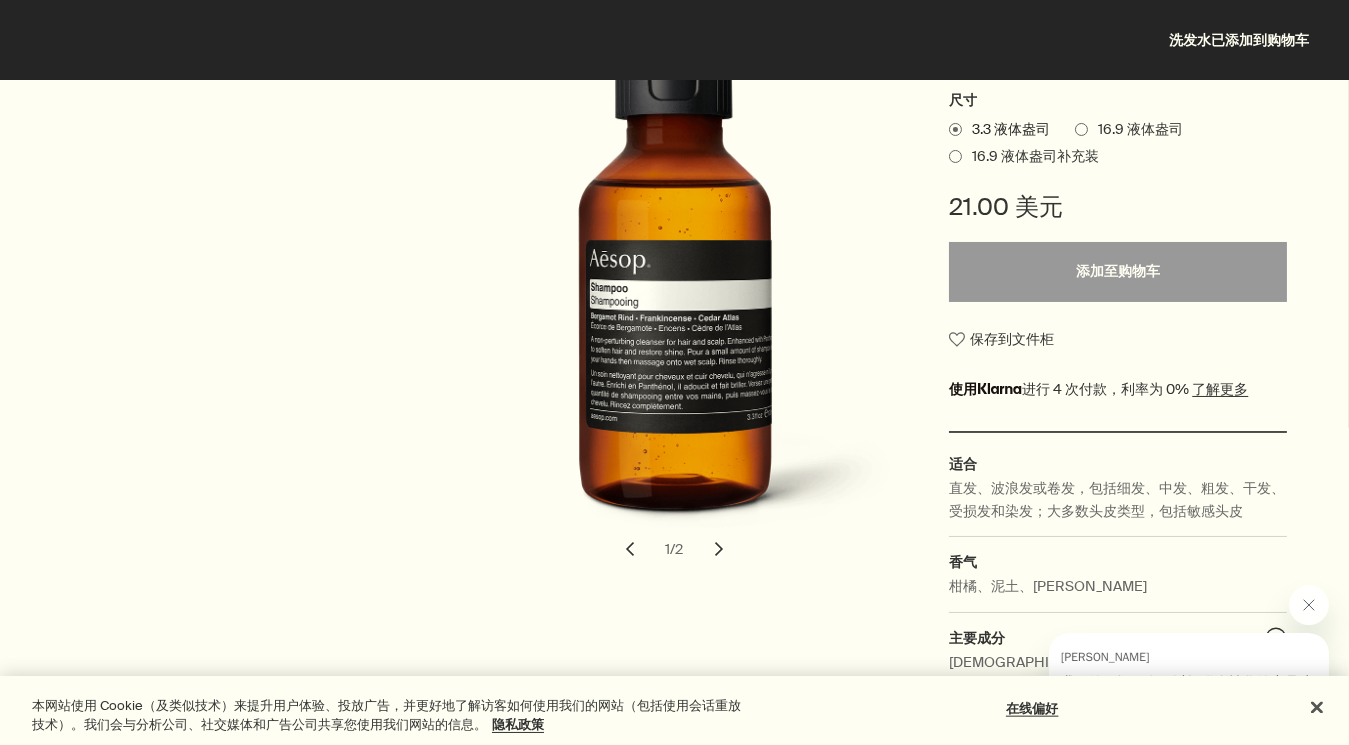 scroll, scrollTop: 340, scrollLeft: 0, axis: vertical 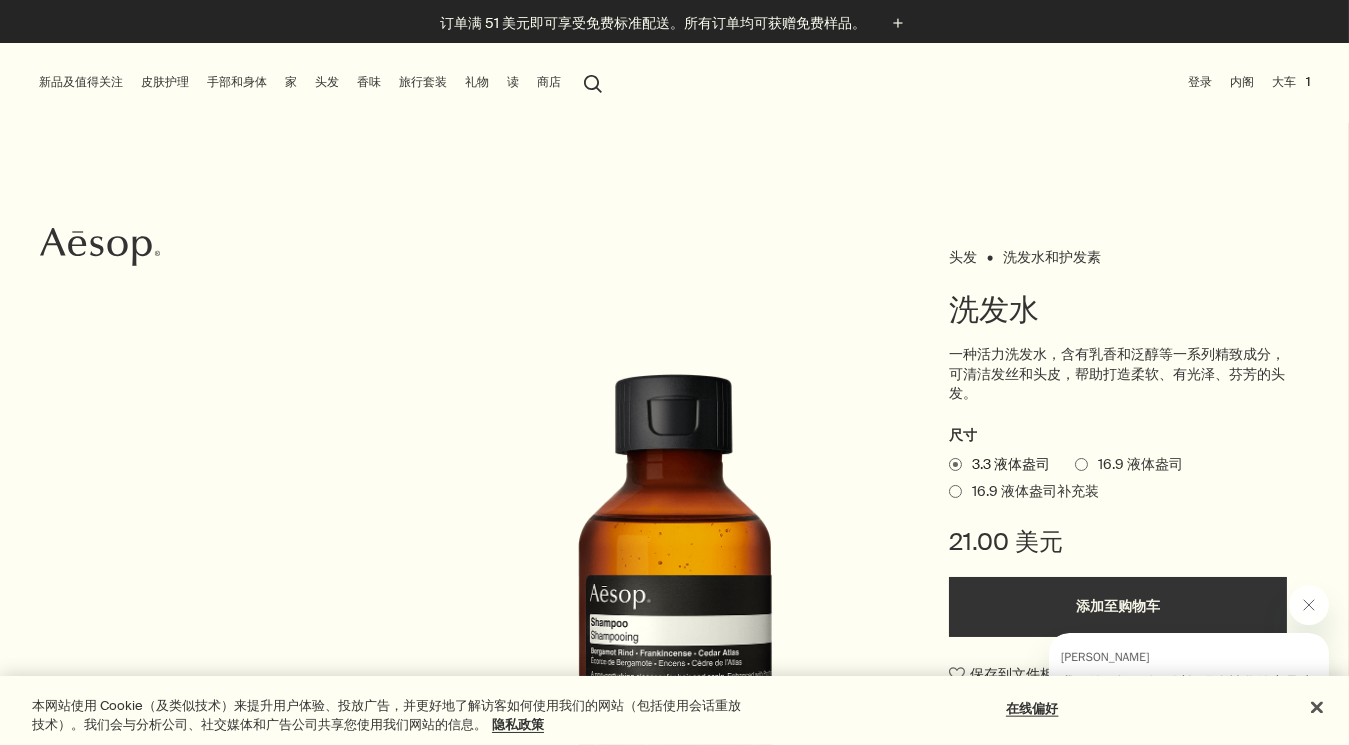 click on "头发 洗发水和护发素 洗发水 一种活力洗发水，含有乳香和泛醇等一系列精致成分，可清洁发丝和头皮，帮助打造柔软、有光泽、芬芳的头发。 尺寸 3.3 液体盎司 16.9 液体盎司 16.9 液体盎司补充装 21.00 美元 Added to your cart 添加至购物车 保存到文件柜 适合 直发、波浪发或卷发，包括细发、中发、粗发、干发、受损发和染发；大多数头皮类型，包括敏感头皮 香气 柑橘、泥土、木质香 主要成分 plusAndCloseWithCircle 佛手柑皮、乳香、雪松 chevron chevron 1  /  2" at bounding box center (674, 640) 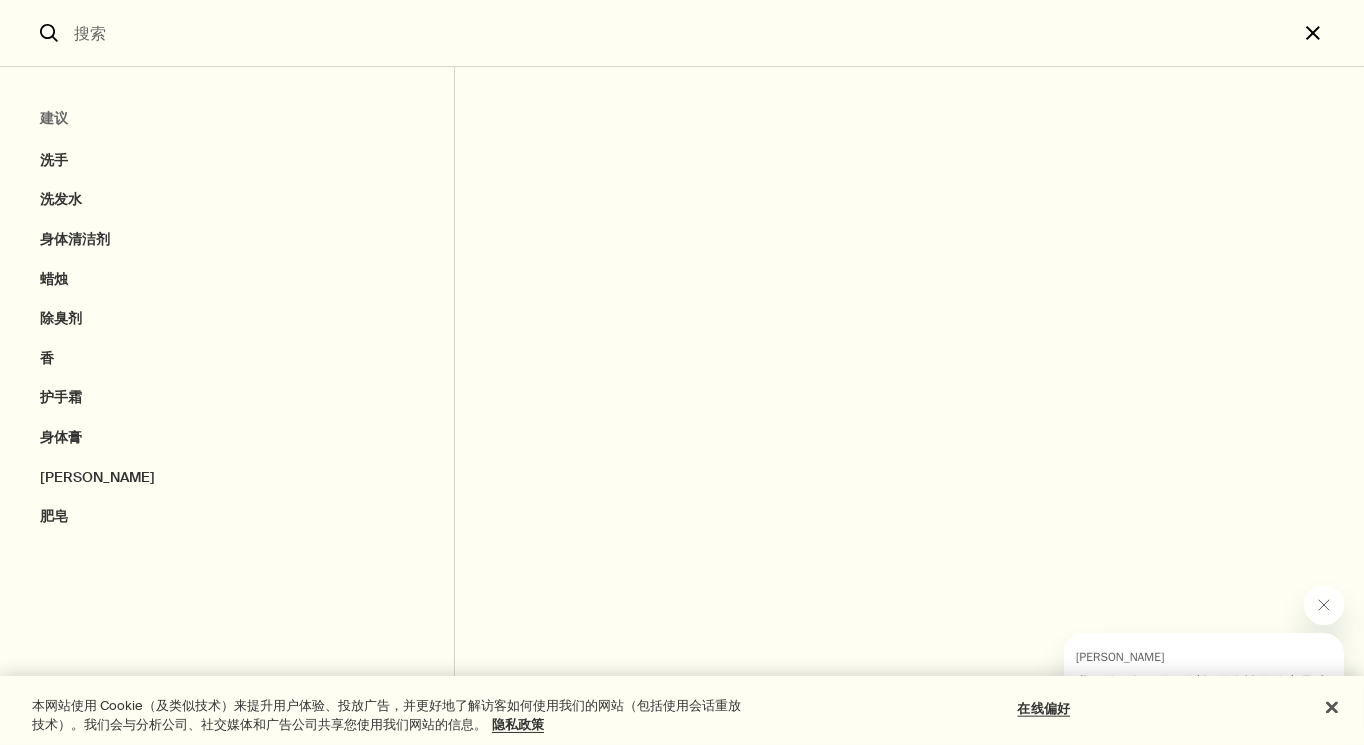 click on "close" at bounding box center [1331, 33] 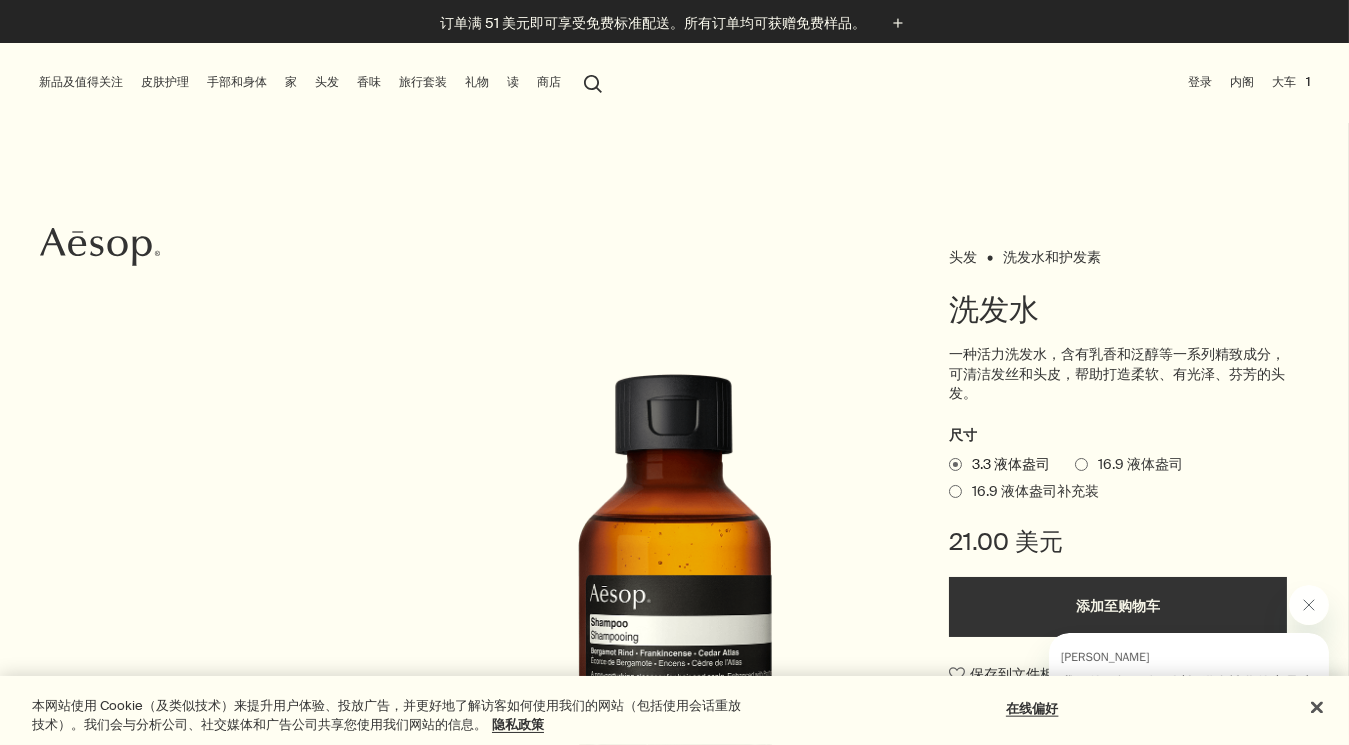 click at bounding box center (854, 359) 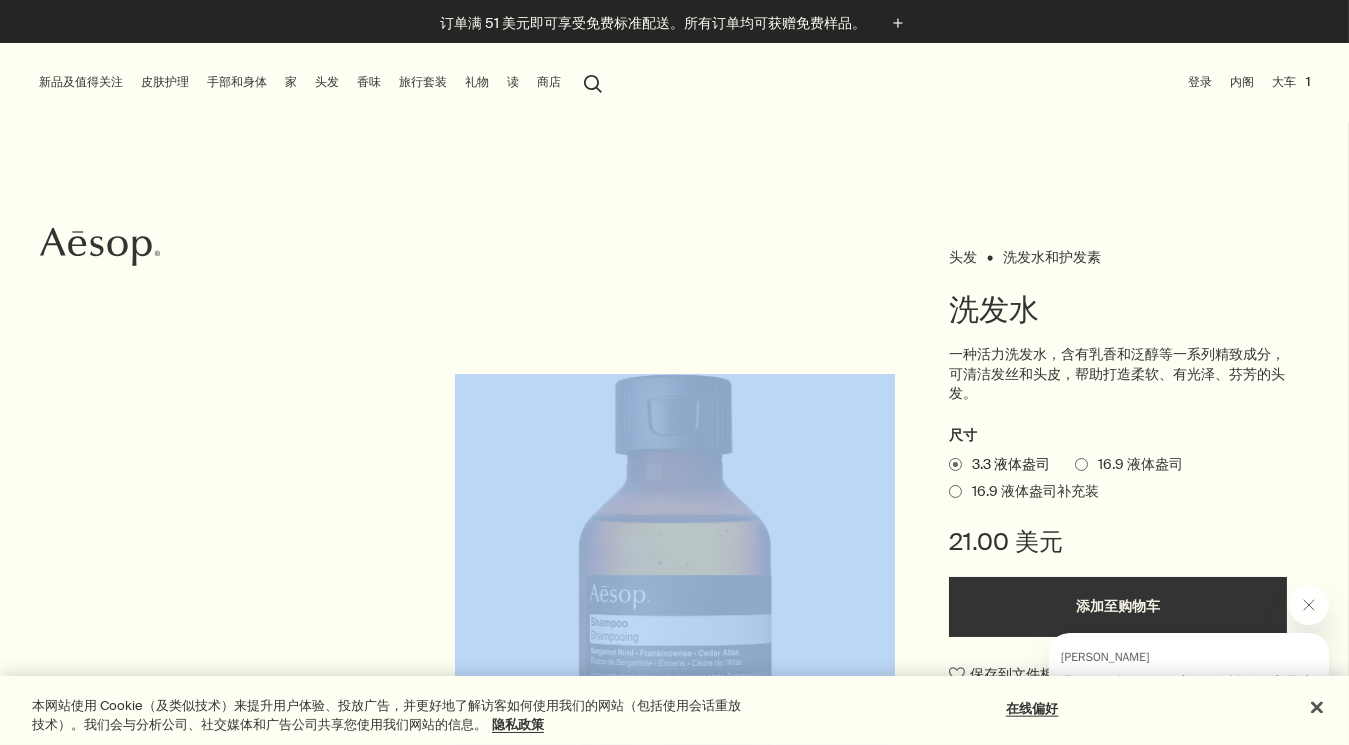 click on "头发 洗发水和护发素 洗发水 一种活力洗发水，含有乳香和泛醇等一系列精致成分，可清洁发丝和头皮，帮助打造柔软、有光泽、芬芳的头发。 尺寸 3.3 液体盎司 16.9 液体盎司 16.9 液体盎司补充装 21.00 美元 Added to your cart 添加至购物车 保存到文件柜 适合 直发、波浪发或卷发，包括细发、中发、粗发、干发、受损发和染发；大多数头皮类型，包括敏感头皮 香气 柑橘、泥土、木质香 主要成分 plusAndCloseWithCircle 佛手柑皮、乳香、雪松 chevron chevron 1  /  2" at bounding box center (674, 640) 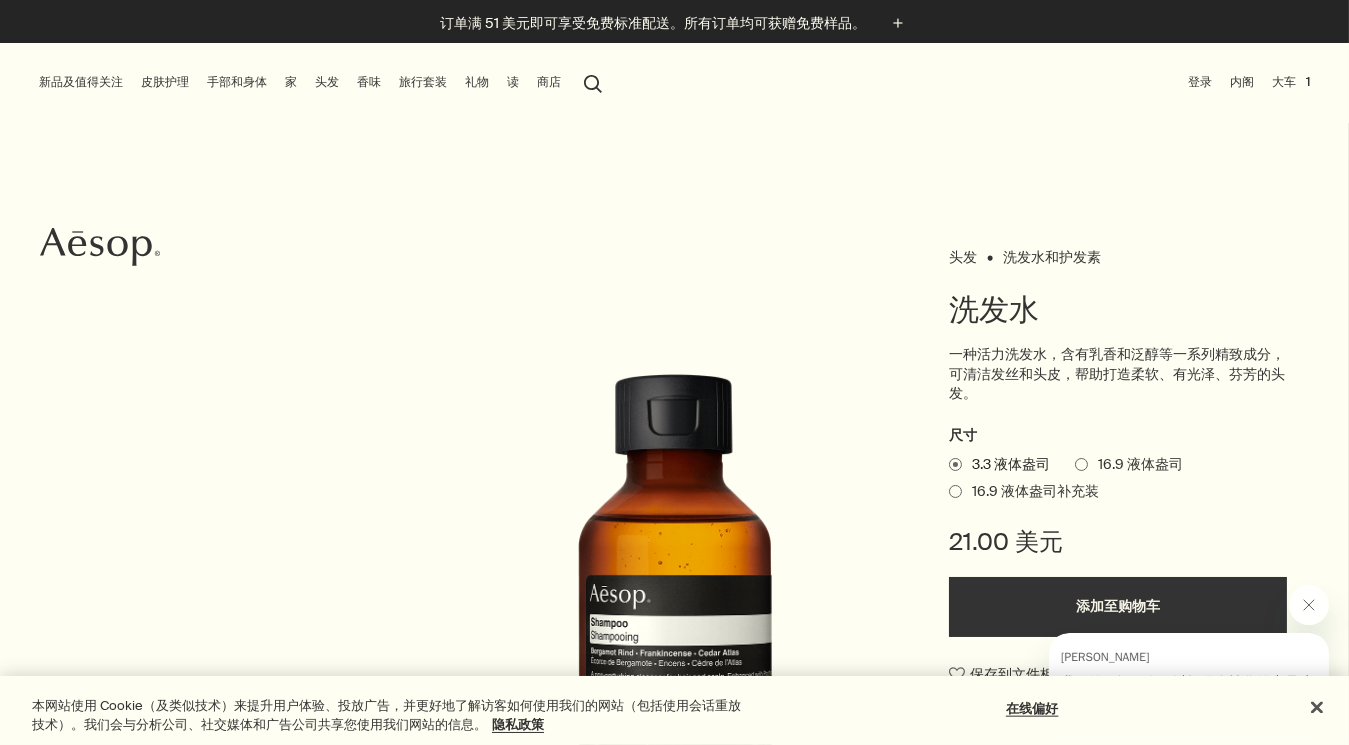 click on "头发 洗发水和护发素 洗发水 一种活力洗发水，含有乳香和泛醇等一系列精致成分，可清洁发丝和头皮，帮助打造柔软、有光泽、芬芳的头发。 尺寸 3.3 液体盎司 16.9 液体盎司 16.9 液体盎司补充装 21.00 美元 Added to your cart 添加至购物车 保存到文件柜 适合 直发、波浪发或卷发，包括细发、中发、粗发、干发、受损发和染发；大多数头皮类型，包括敏感头皮 香气 柑橘、泥土、木质香 主要成分 plusAndCloseWithCircle 佛手柑皮、乳香、雪松 chevron chevron 1  /  2" at bounding box center (674, 640) 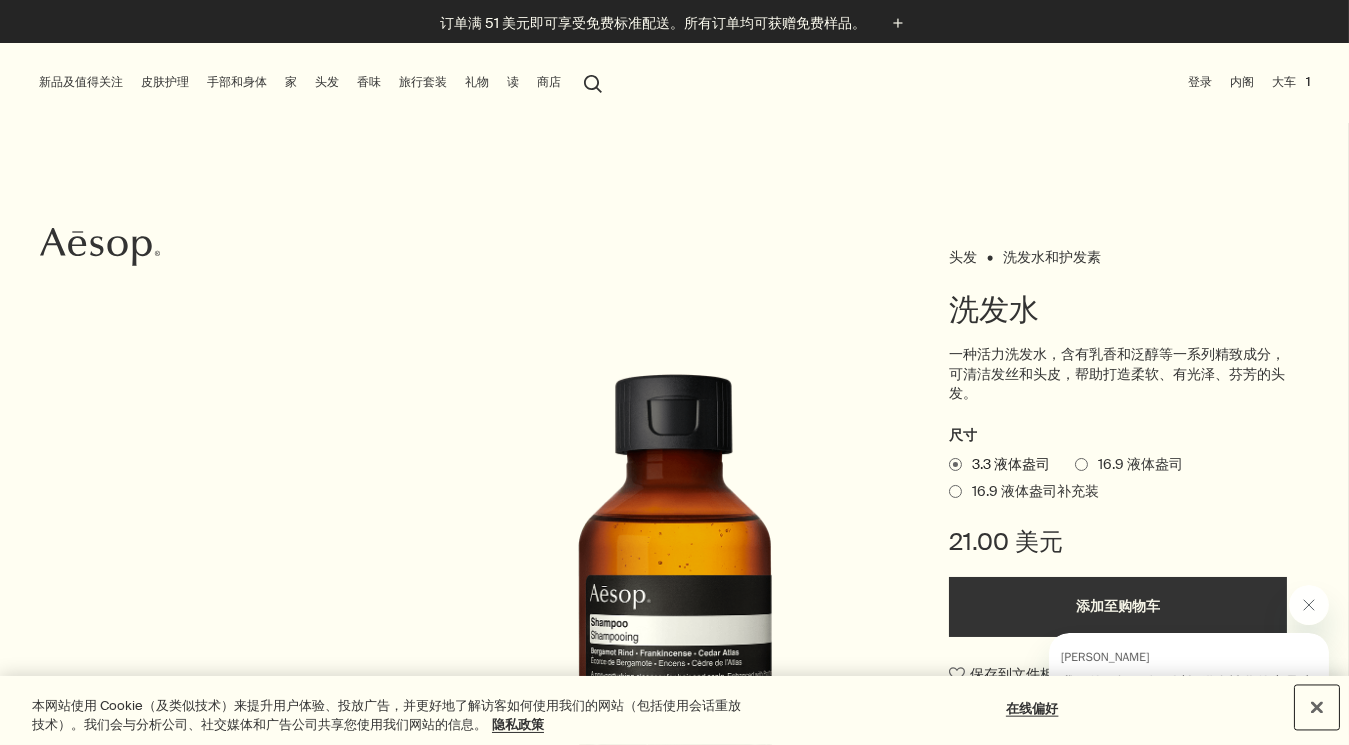 click at bounding box center [1317, 708] 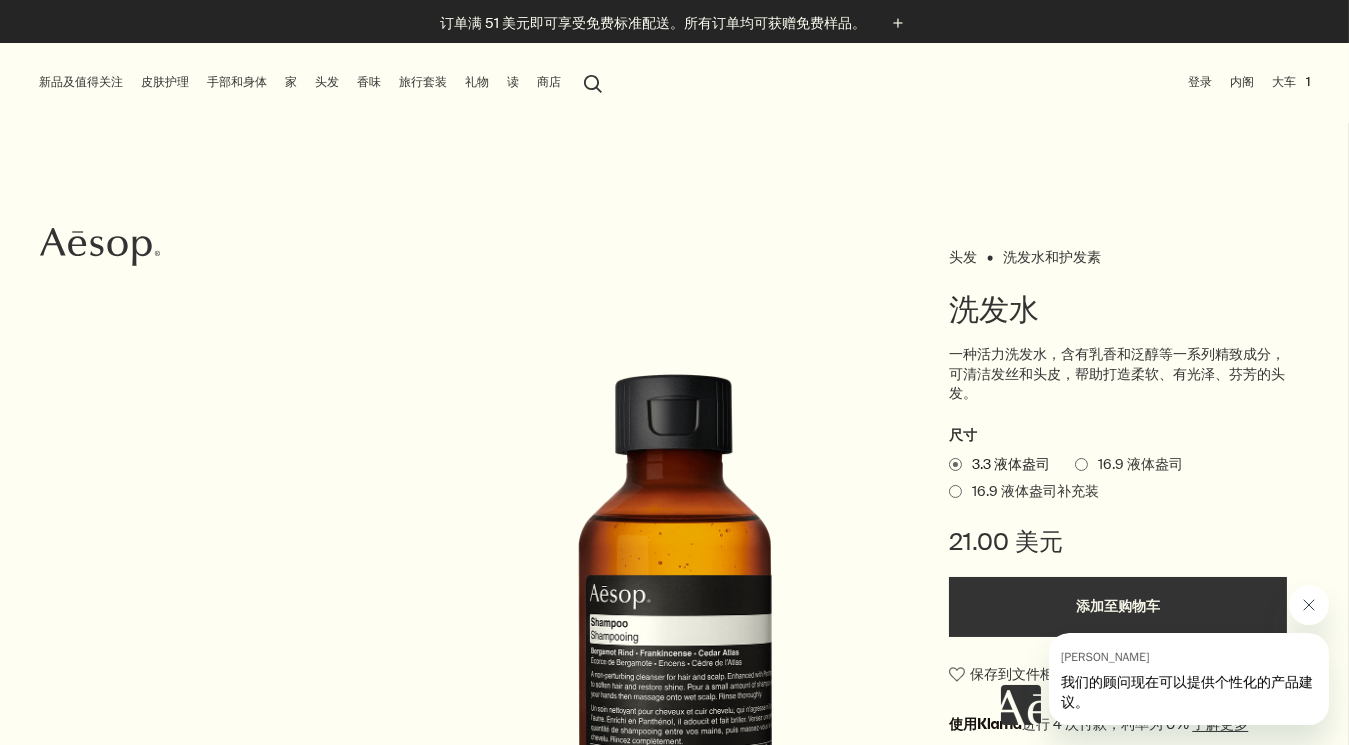 click 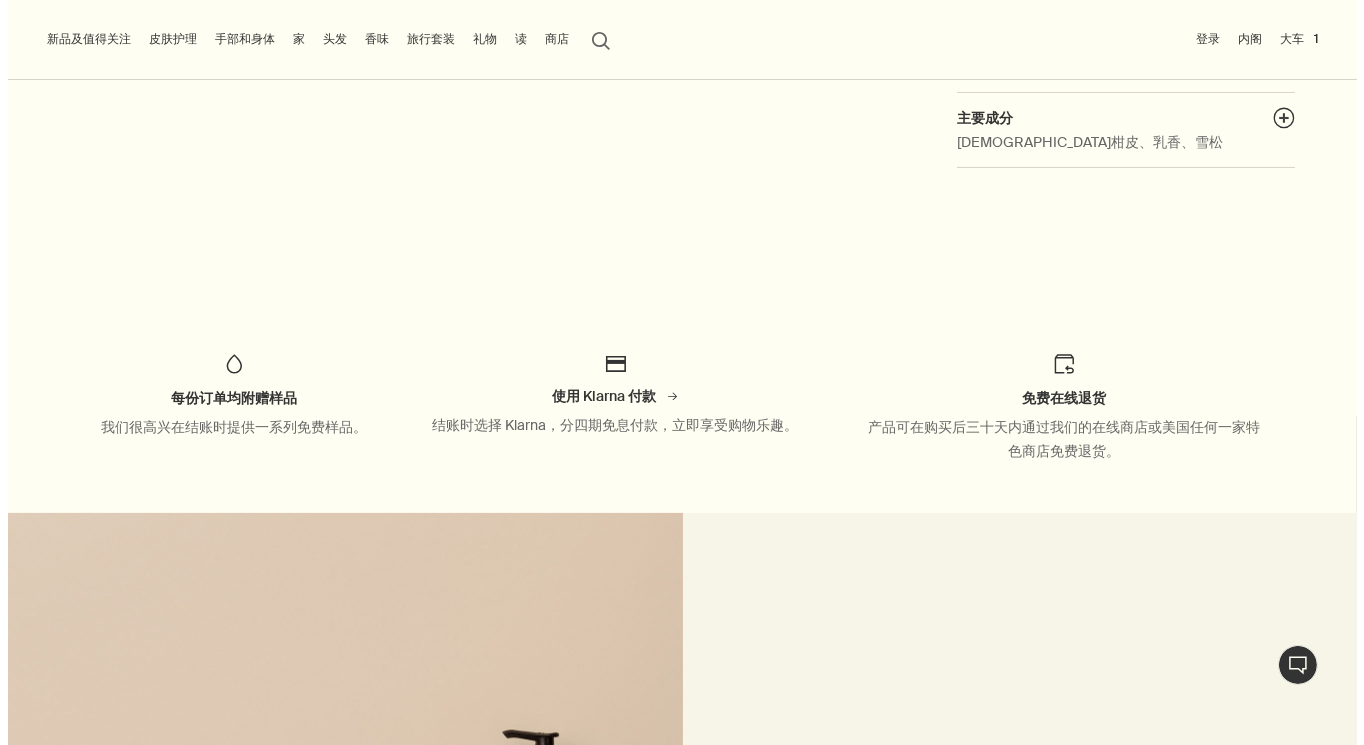 scroll, scrollTop: 0, scrollLeft: 0, axis: both 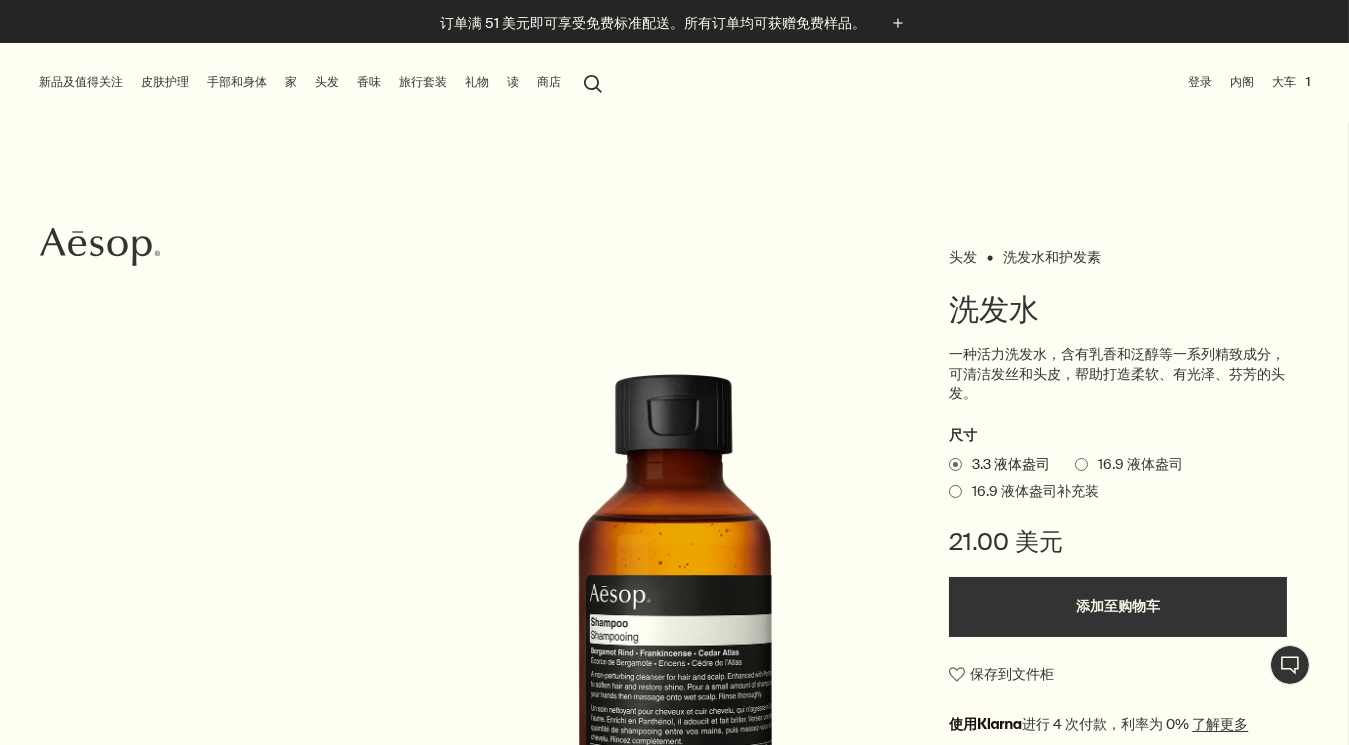 click on "头发" at bounding box center (327, 82) 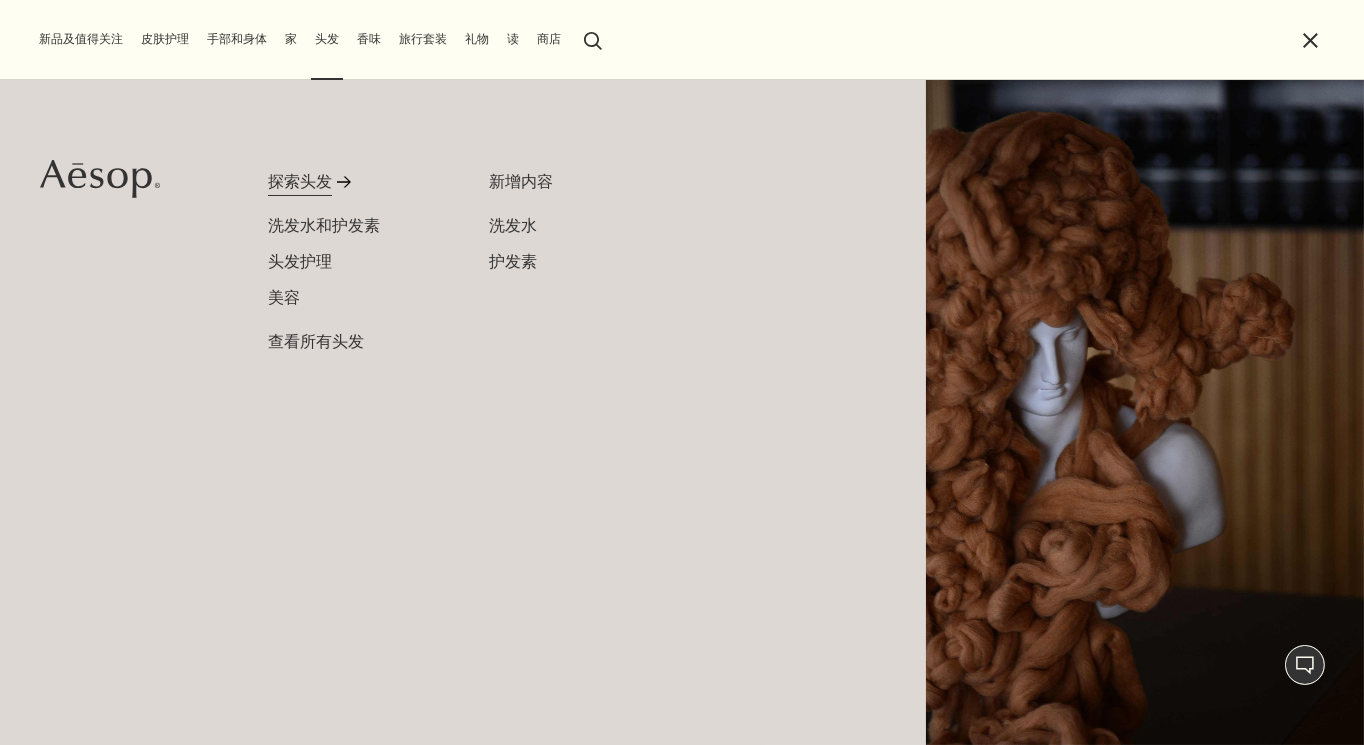 click on "rightArrow" 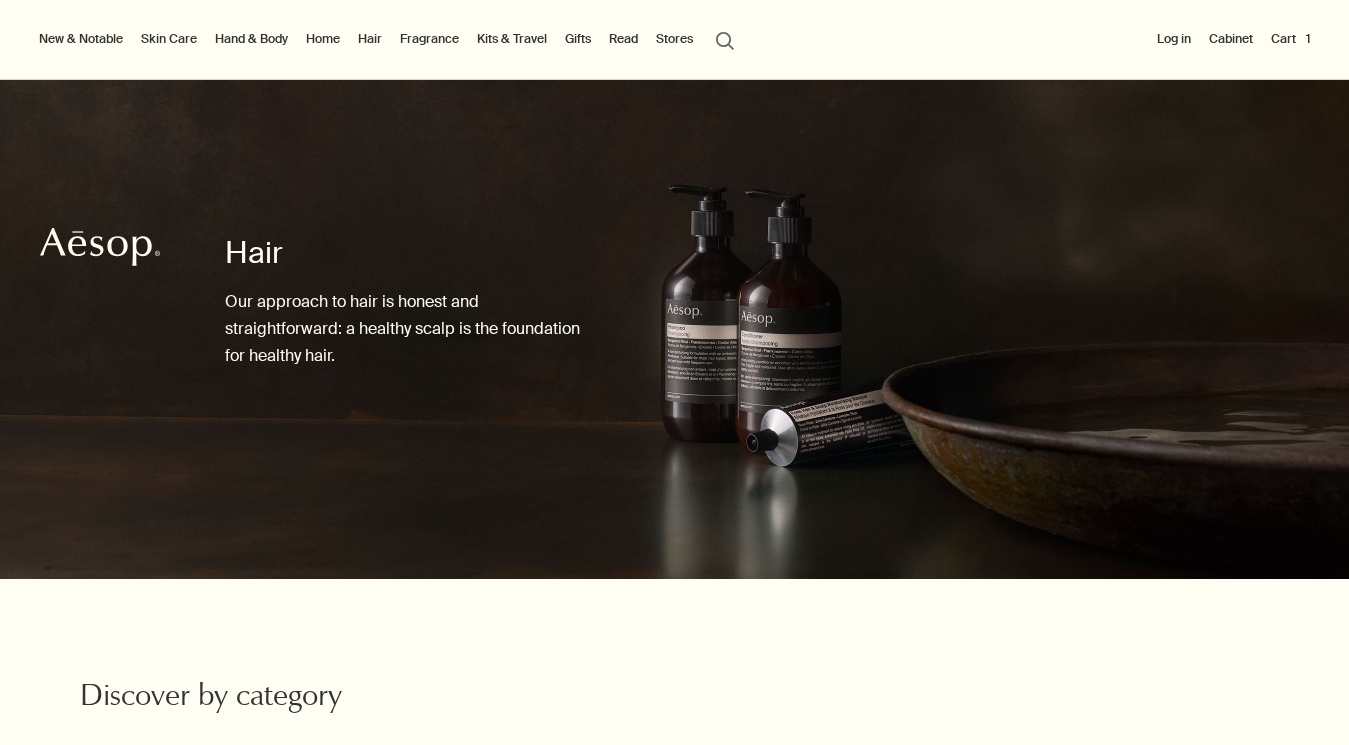 scroll, scrollTop: 523, scrollLeft: 0, axis: vertical 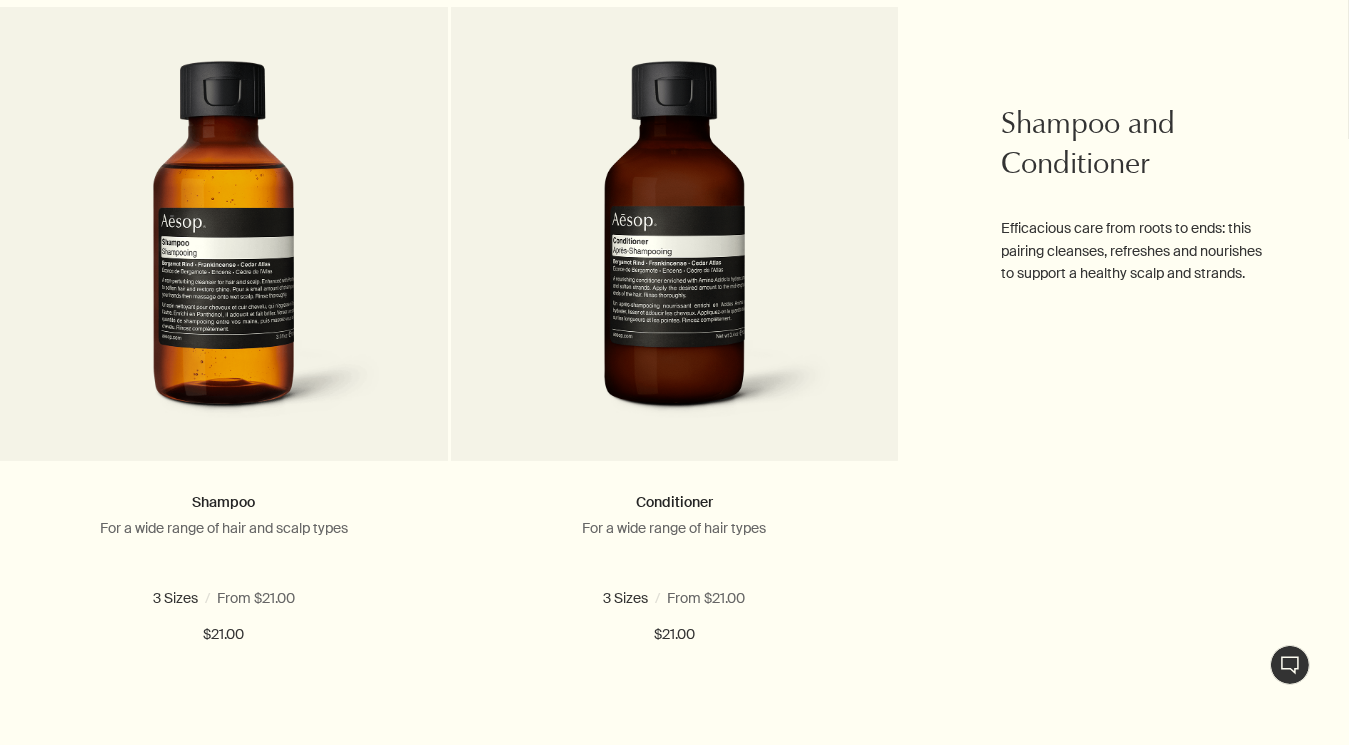 drag, startPoint x: 1363, startPoint y: 101, endPoint x: 1363, endPoint y: 159, distance: 58 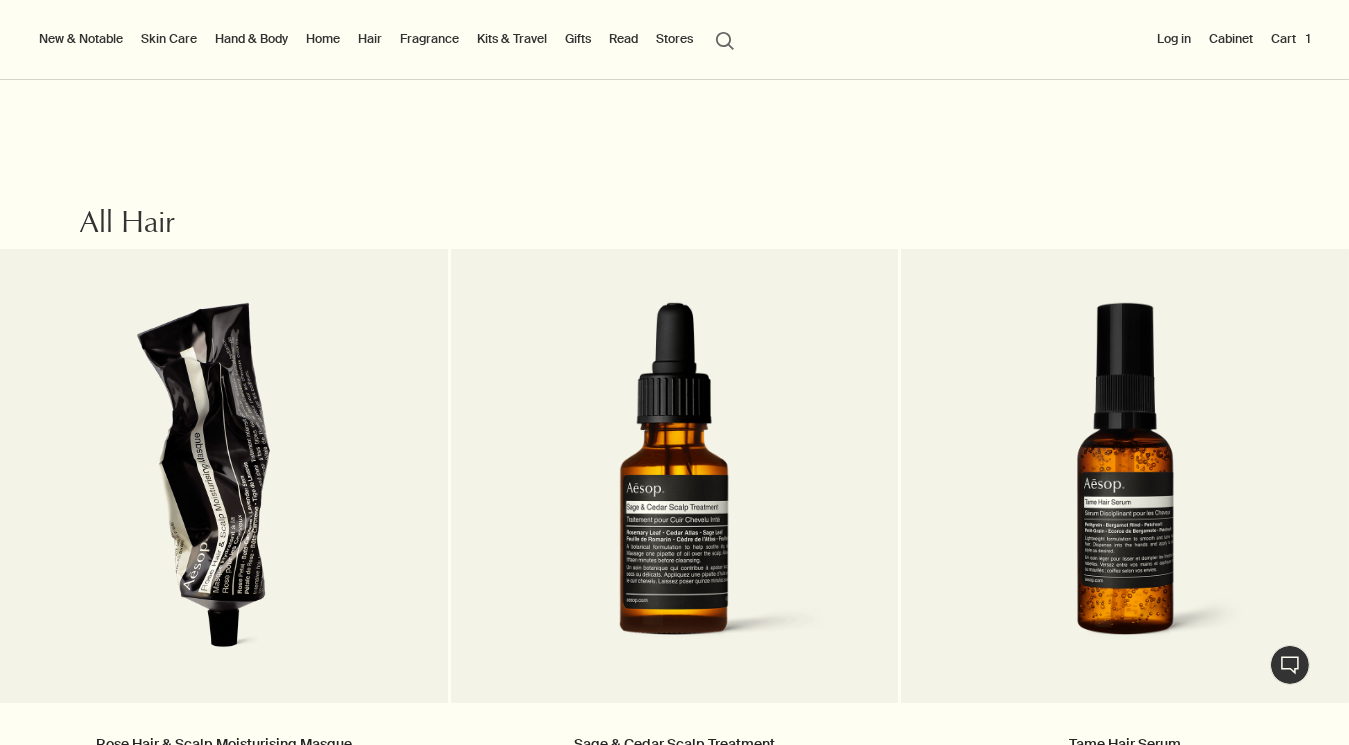 scroll, scrollTop: 1574, scrollLeft: 0, axis: vertical 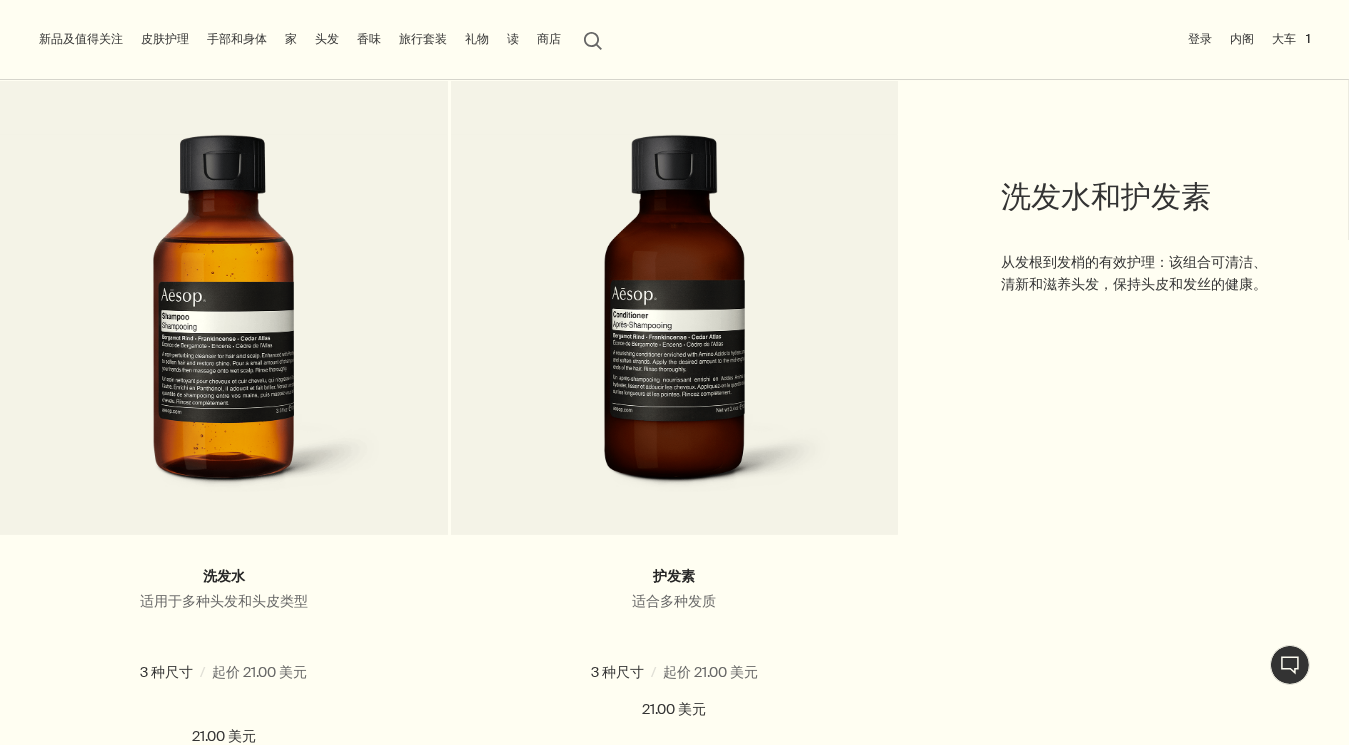 drag, startPoint x: 1341, startPoint y: 192, endPoint x: 1341, endPoint y: 204, distance: 12 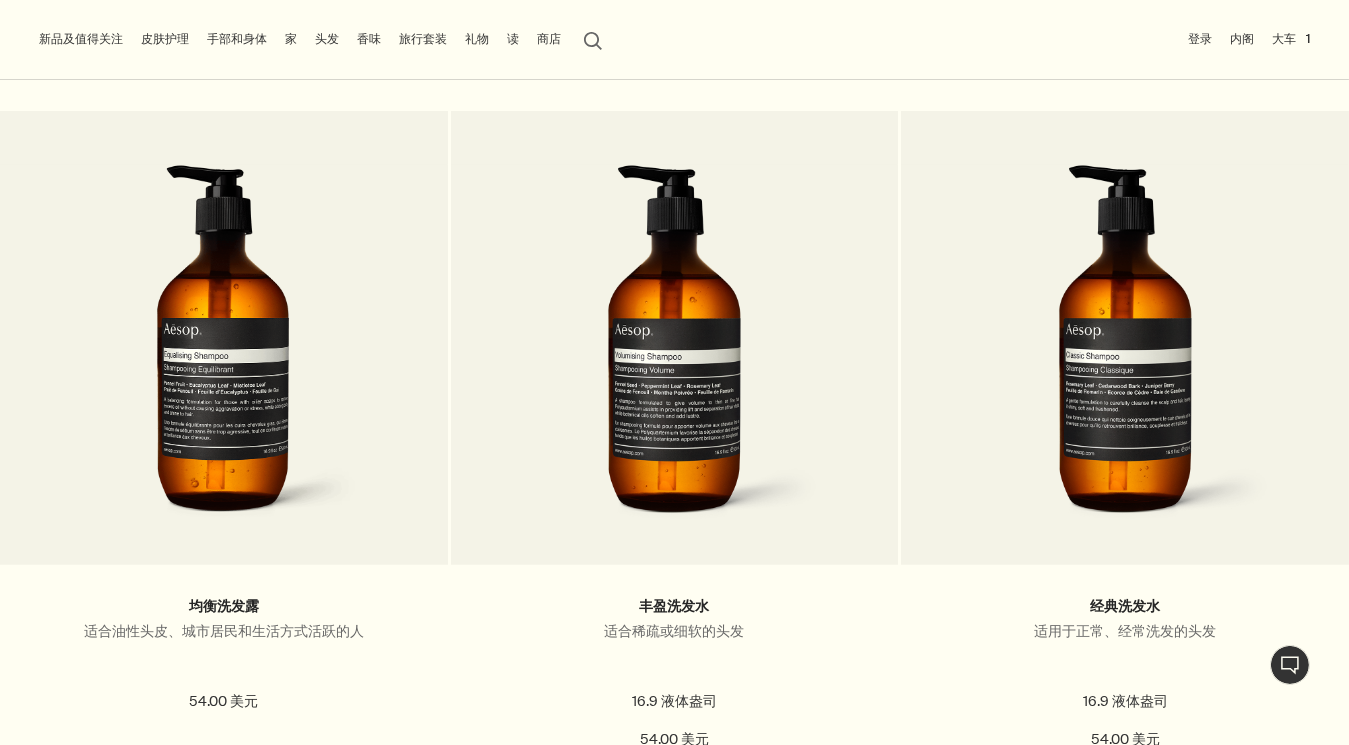 scroll, scrollTop: 3375, scrollLeft: 0, axis: vertical 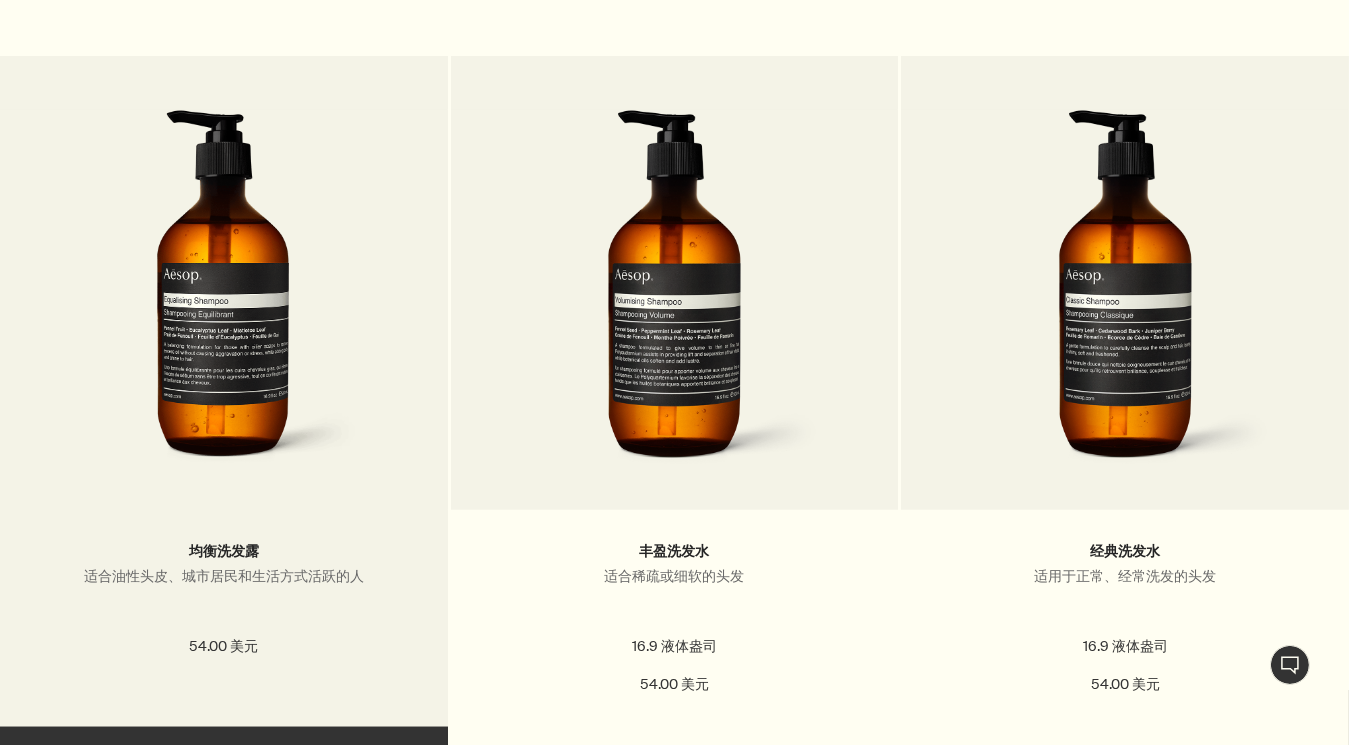 click at bounding box center (224, 295) 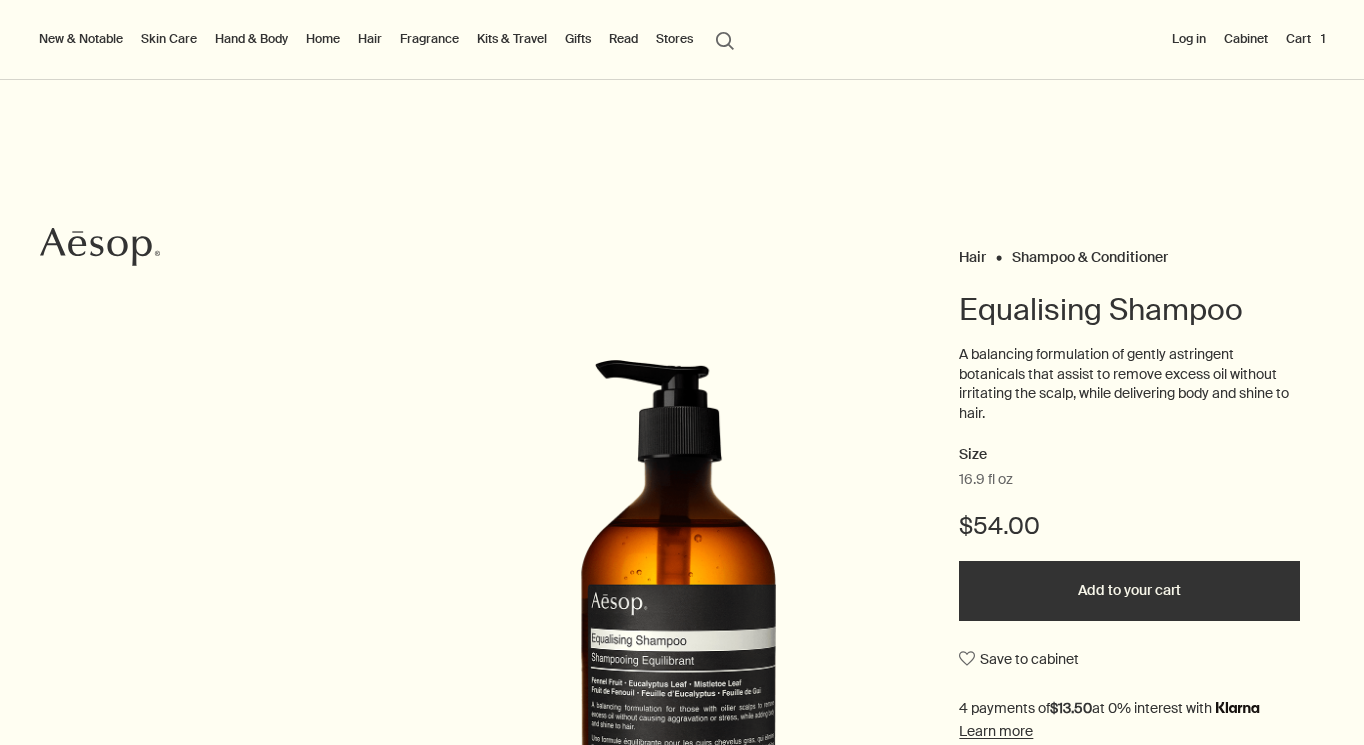 scroll, scrollTop: 0, scrollLeft: 0, axis: both 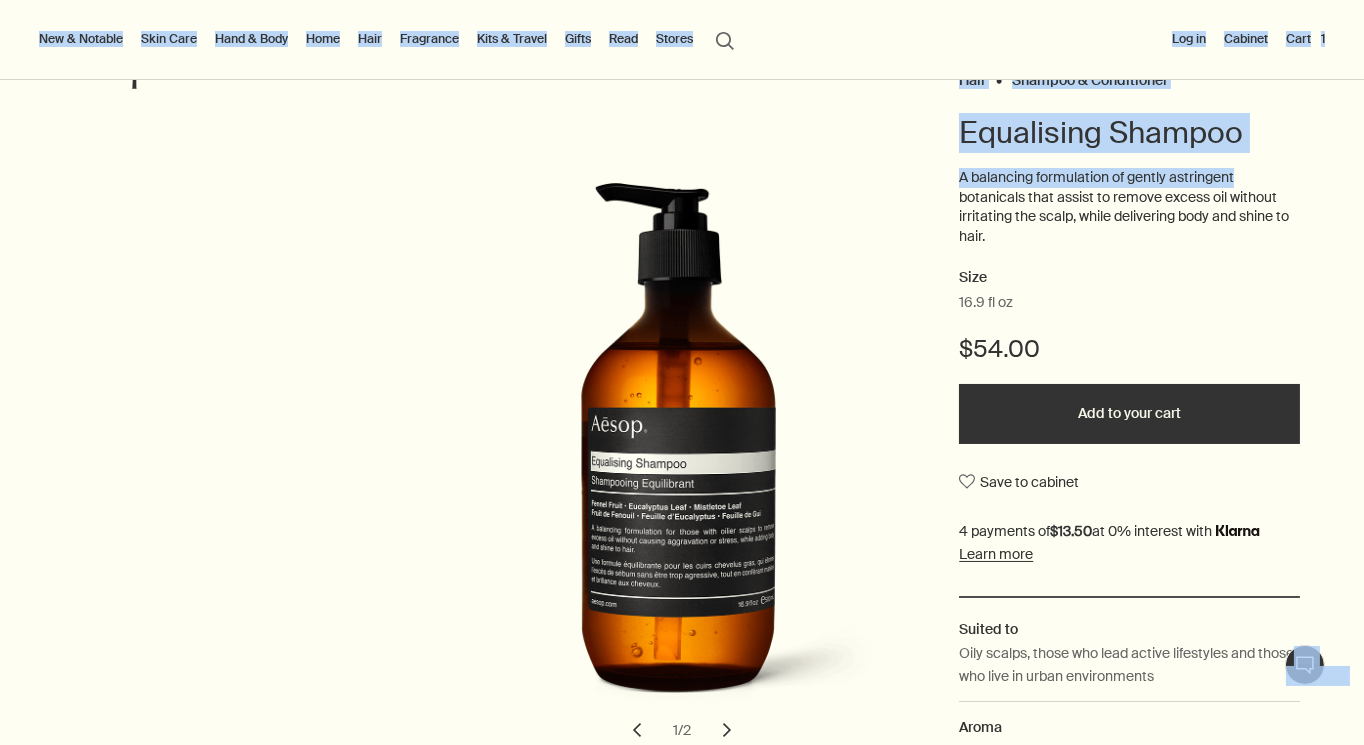 drag, startPoint x: 1363, startPoint y: 77, endPoint x: 1363, endPoint y: 168, distance: 91 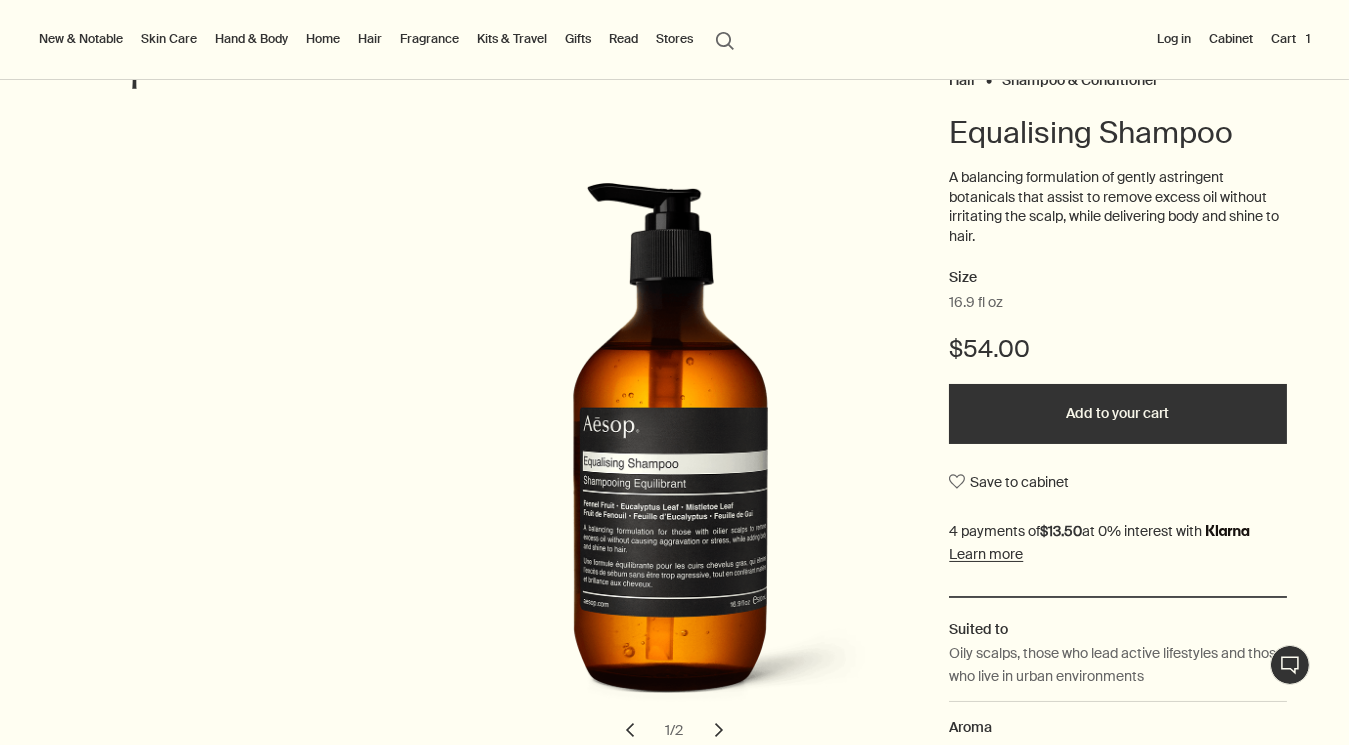 click on "Hair Shampoo & Conditioner Equalising Shampoo A balancing formulation of gently astringent botanicals that assist to remove excess oil without irritating the scalp, while delivering body and shine to hair. Size 16.9 fl oz $54.00   Add to your cart Save to cabinet Suited to Oily scalps, those who lead active lifestyles and those who live in urban environments Aroma Camphorous, herbaceous, fresh
Key ingredients plusAndCloseWithCircle Fennel Fruit, Eucalyptus Leaf, Mistletoe Leaf chevron chevron 1  /  2 This product is only available online. We apologise for the inconvenience." at bounding box center (674, 466) 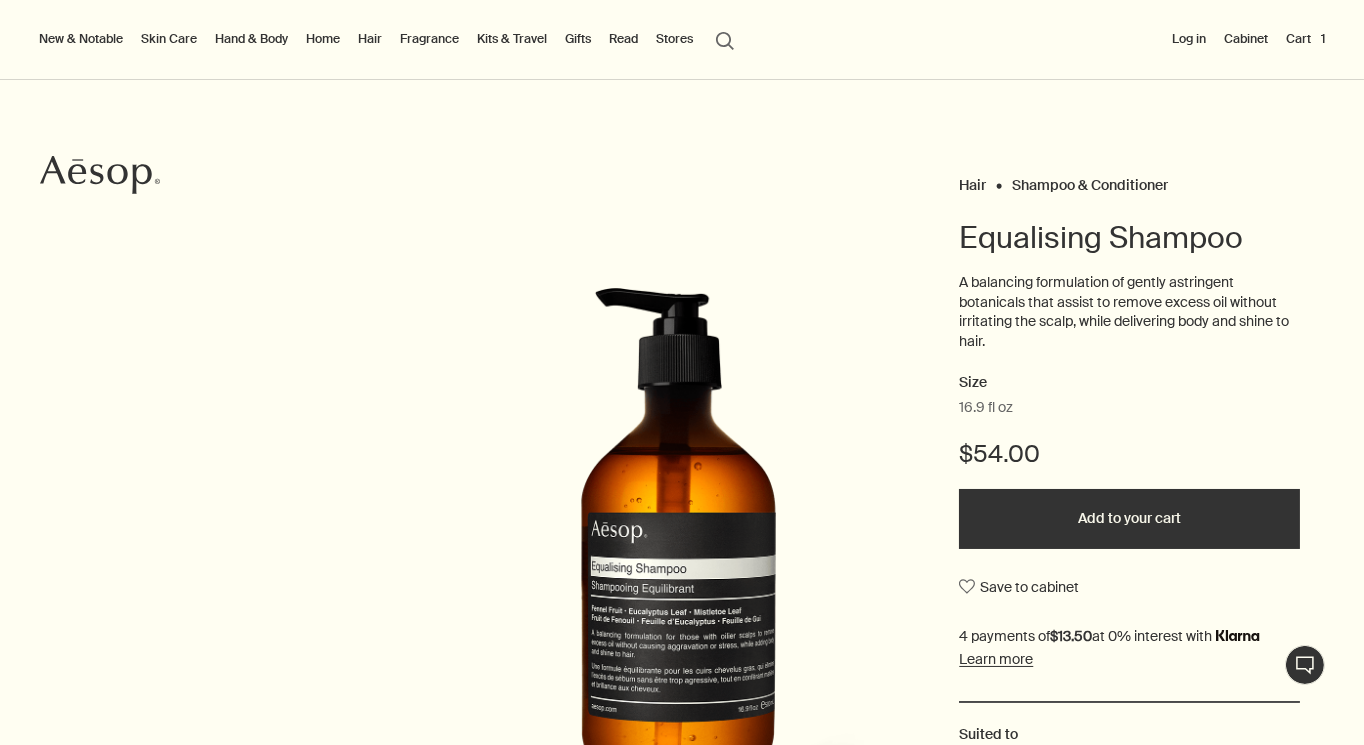 scroll, scrollTop: 0, scrollLeft: 0, axis: both 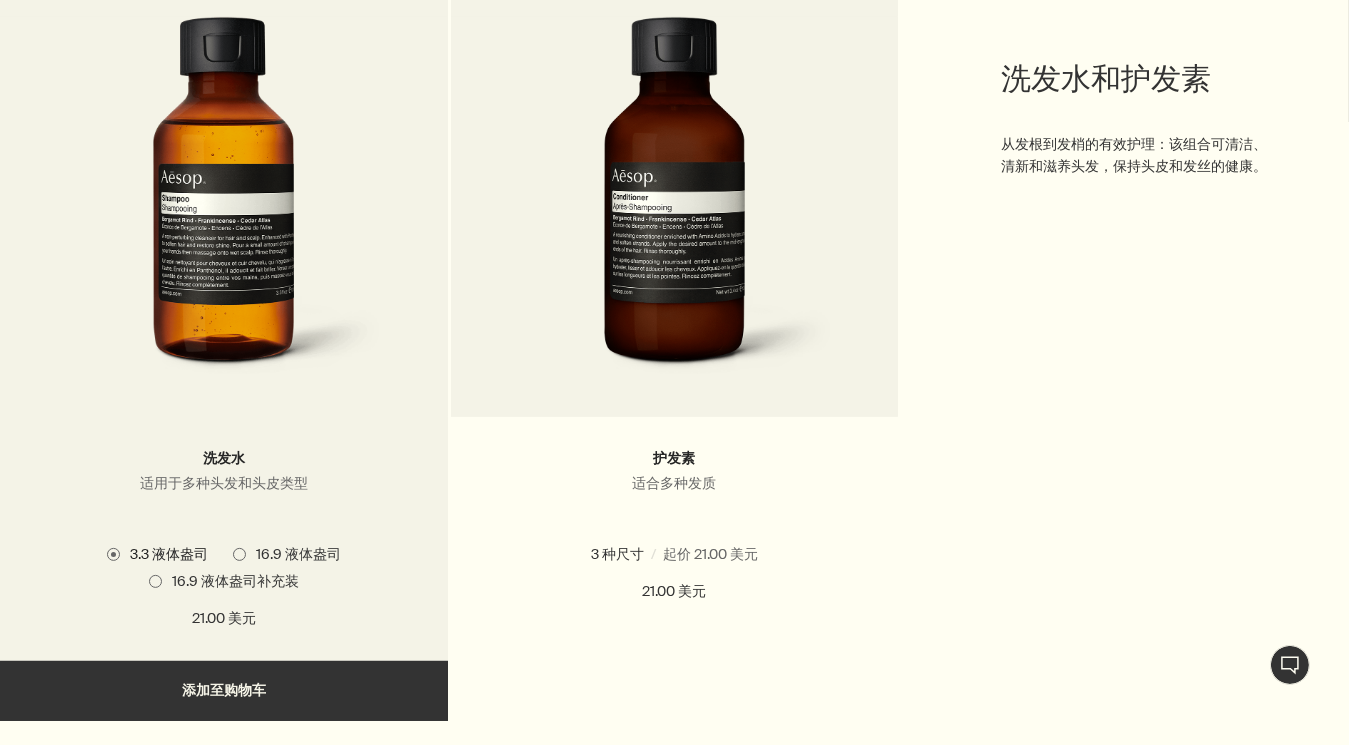 click on "洗发水 适用于多种头发和头皮类型" at bounding box center [224, 488] 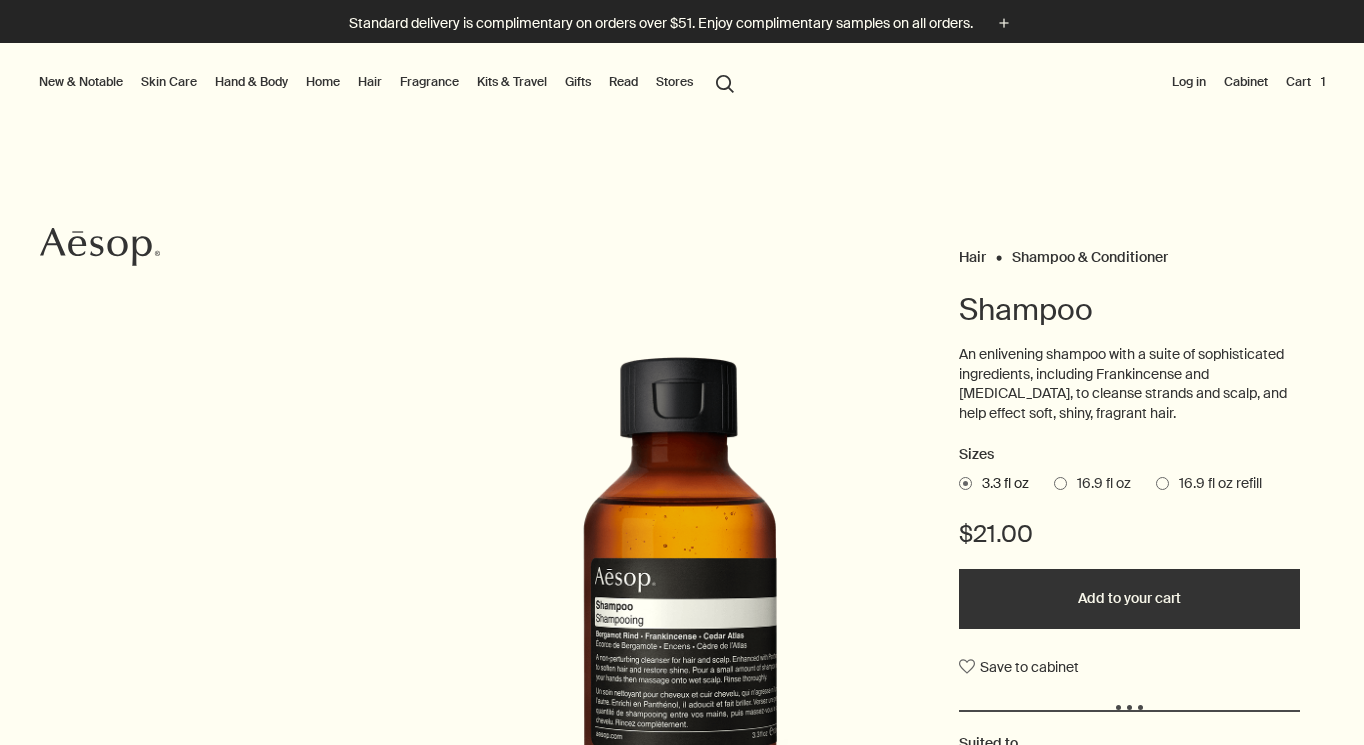 scroll, scrollTop: 0, scrollLeft: 0, axis: both 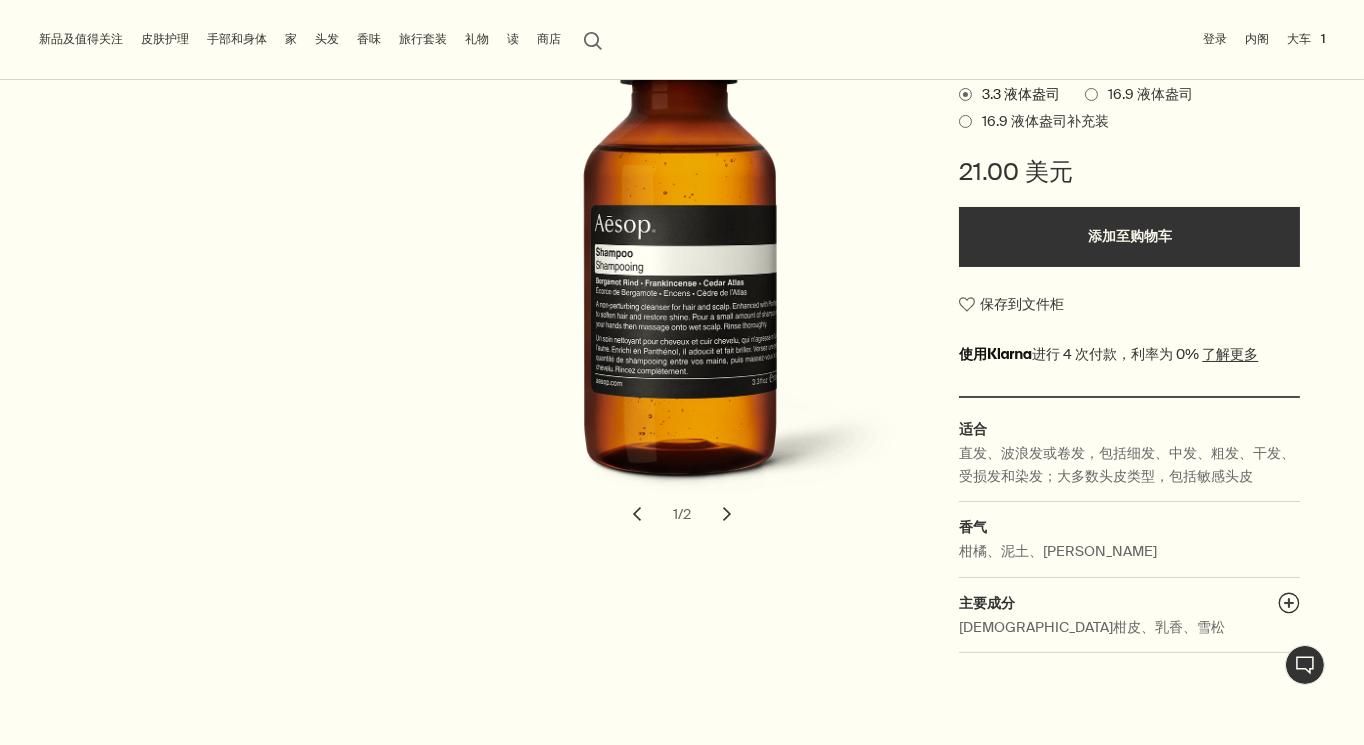 click on "主要成分 plusAndCloseWithCircle" at bounding box center (1129, 603) 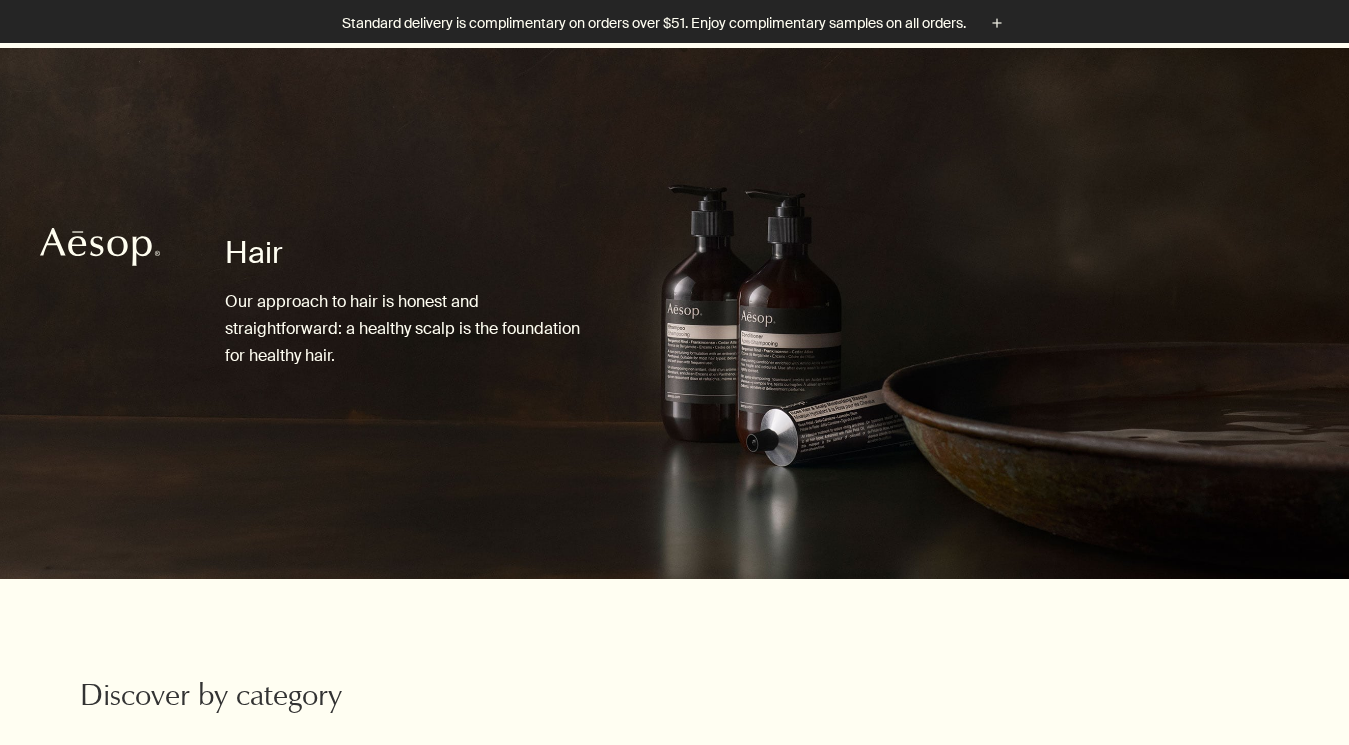 scroll, scrollTop: 879, scrollLeft: 0, axis: vertical 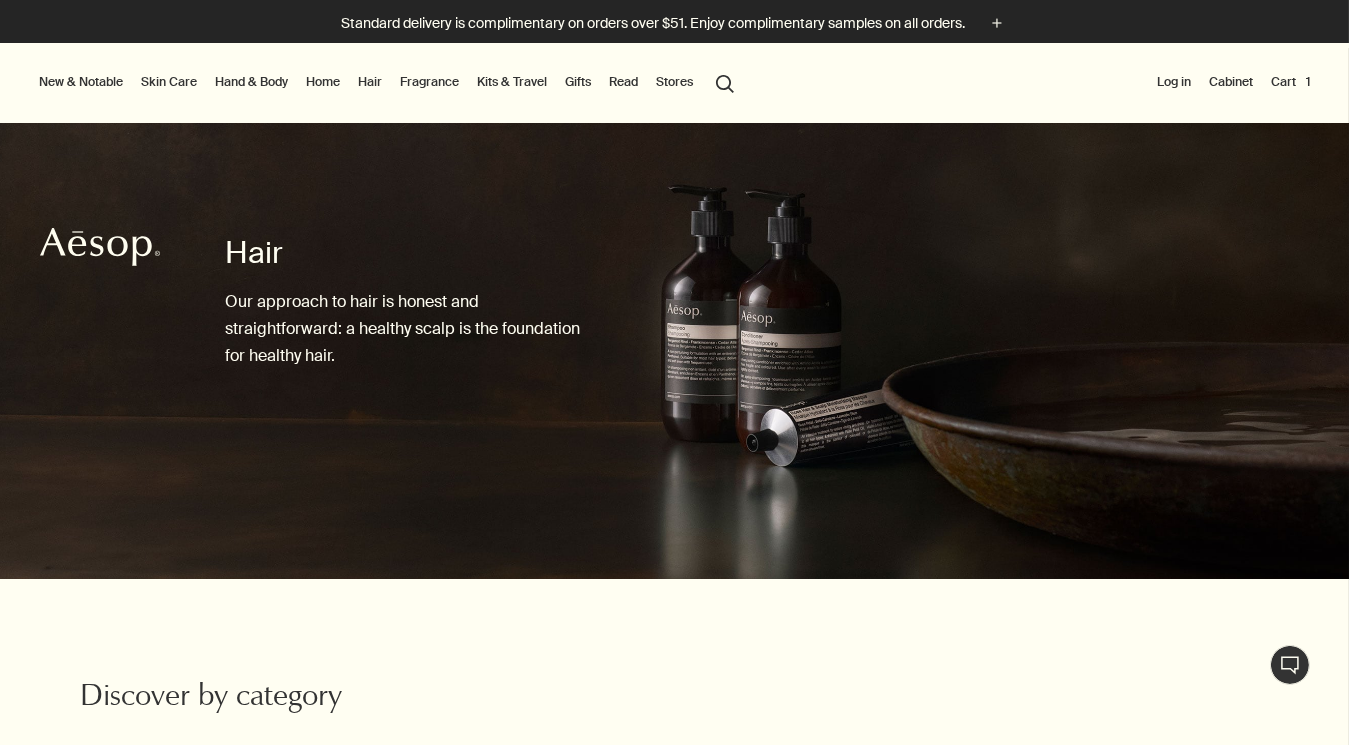 click on "Hair" at bounding box center [370, 82] 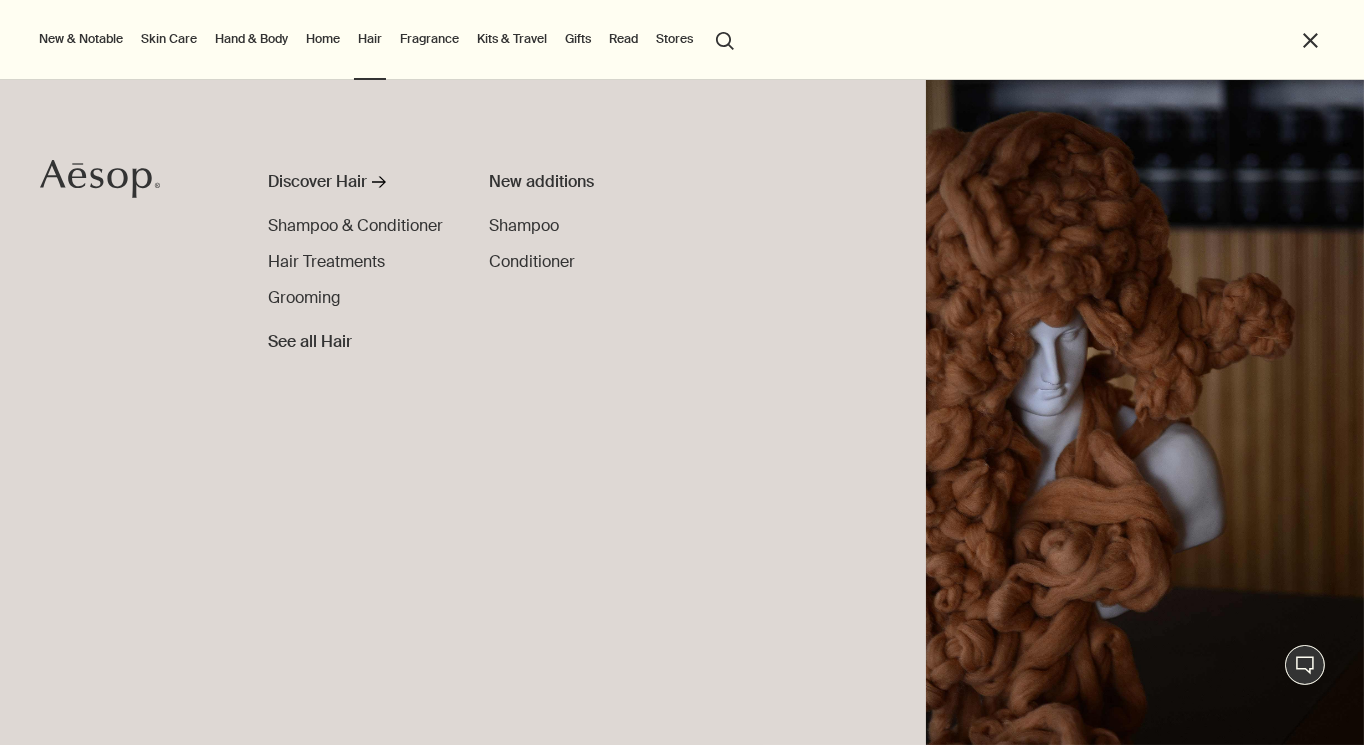 click on "New additions Shampoo Conditioner" at bounding box center [708, 423] 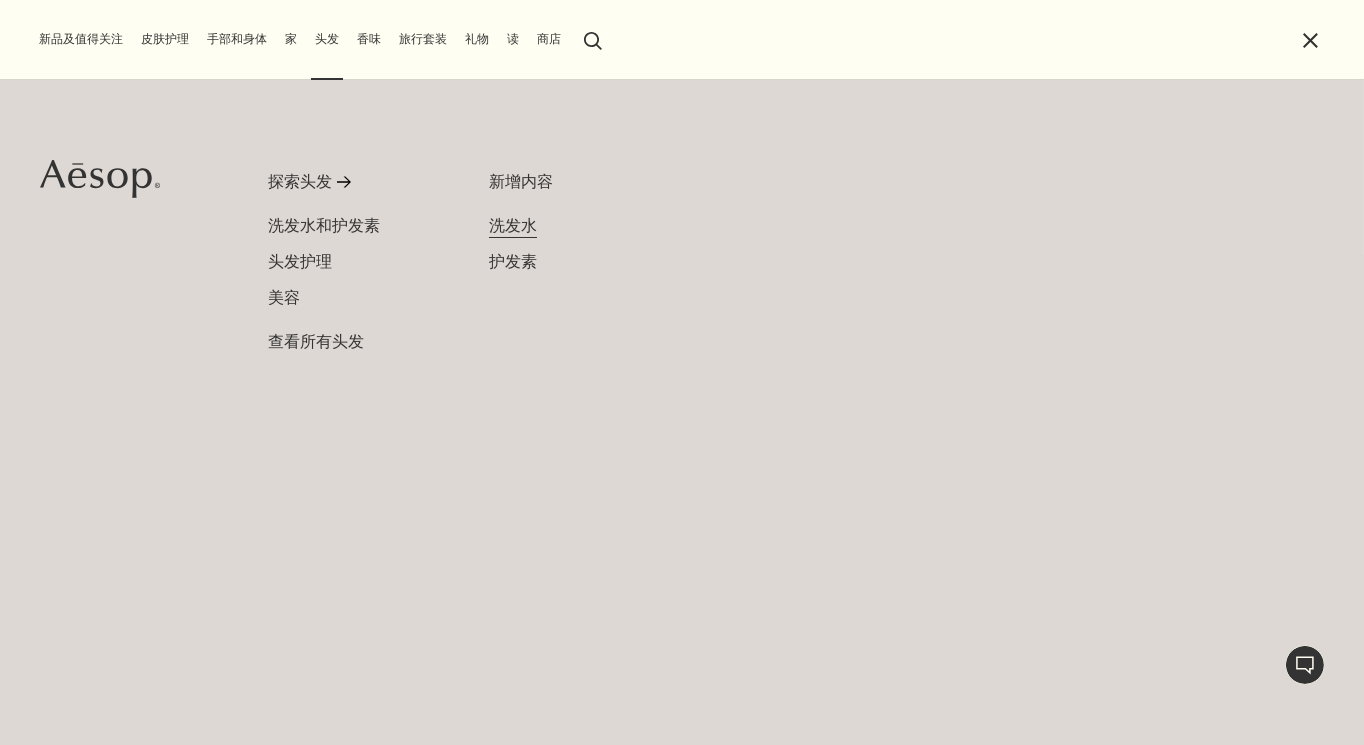 click on "洗发水" at bounding box center (513, 225) 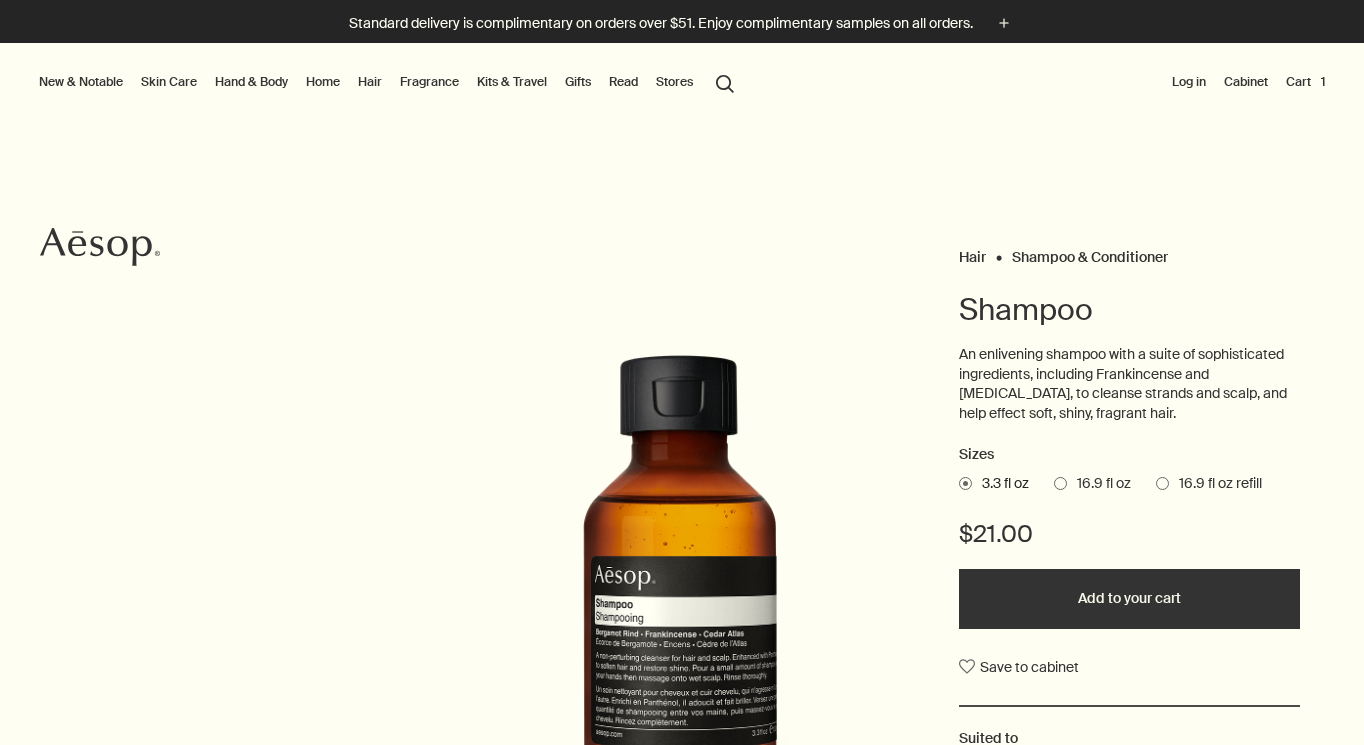 scroll, scrollTop: 0, scrollLeft: 0, axis: both 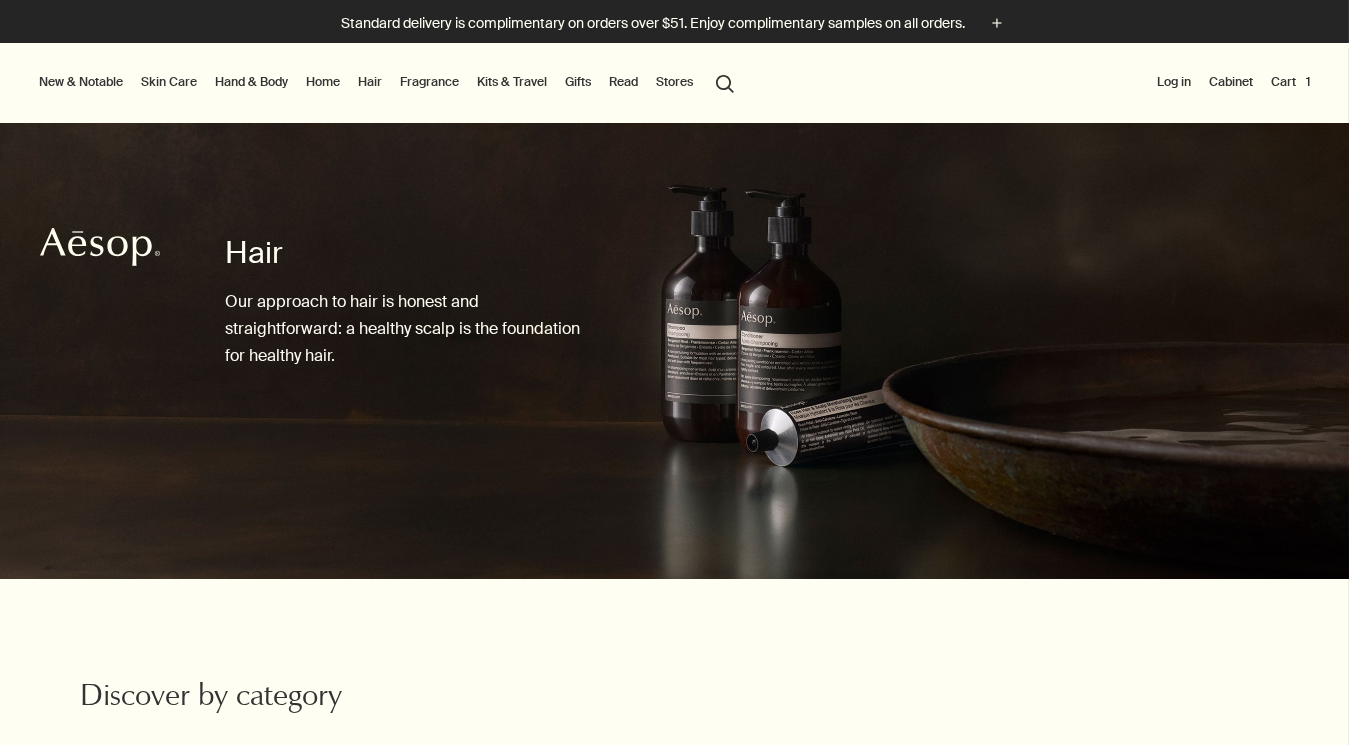 click on "Hair" at bounding box center (370, 82) 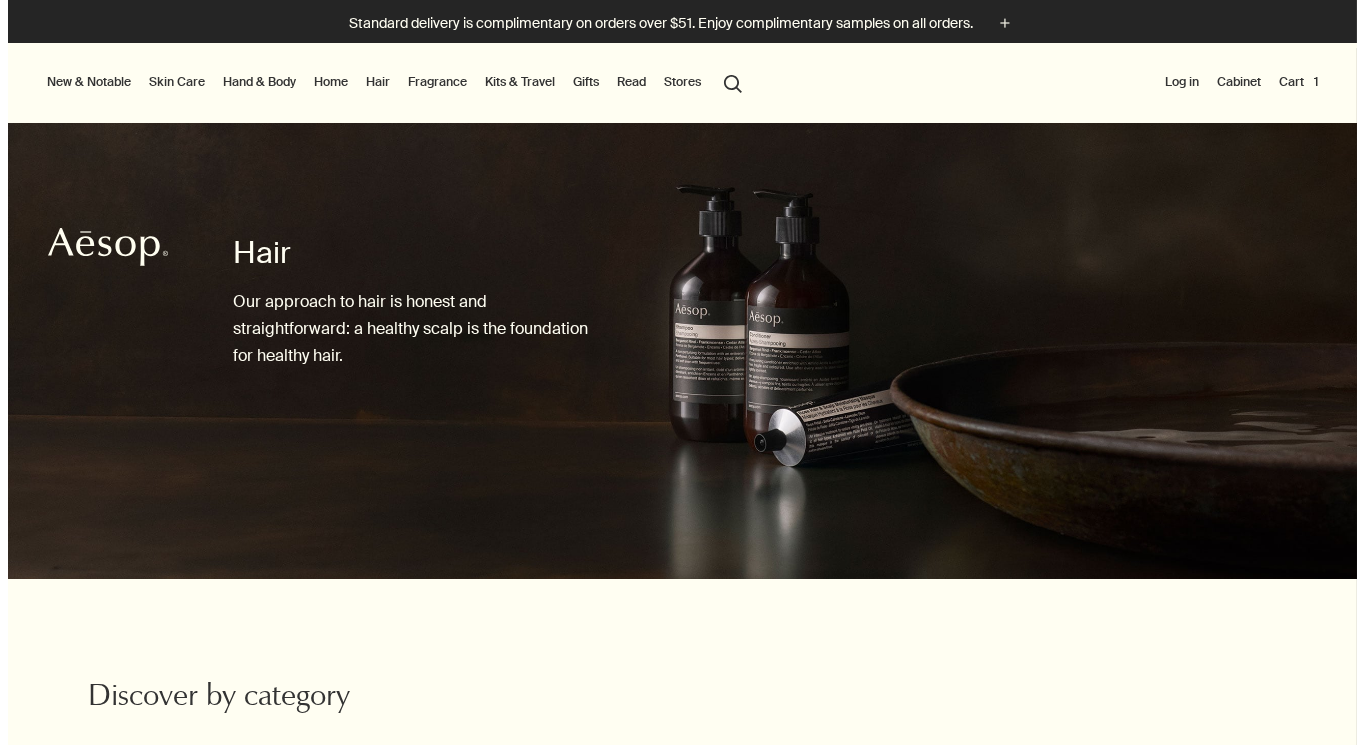 scroll, scrollTop: 0, scrollLeft: 0, axis: both 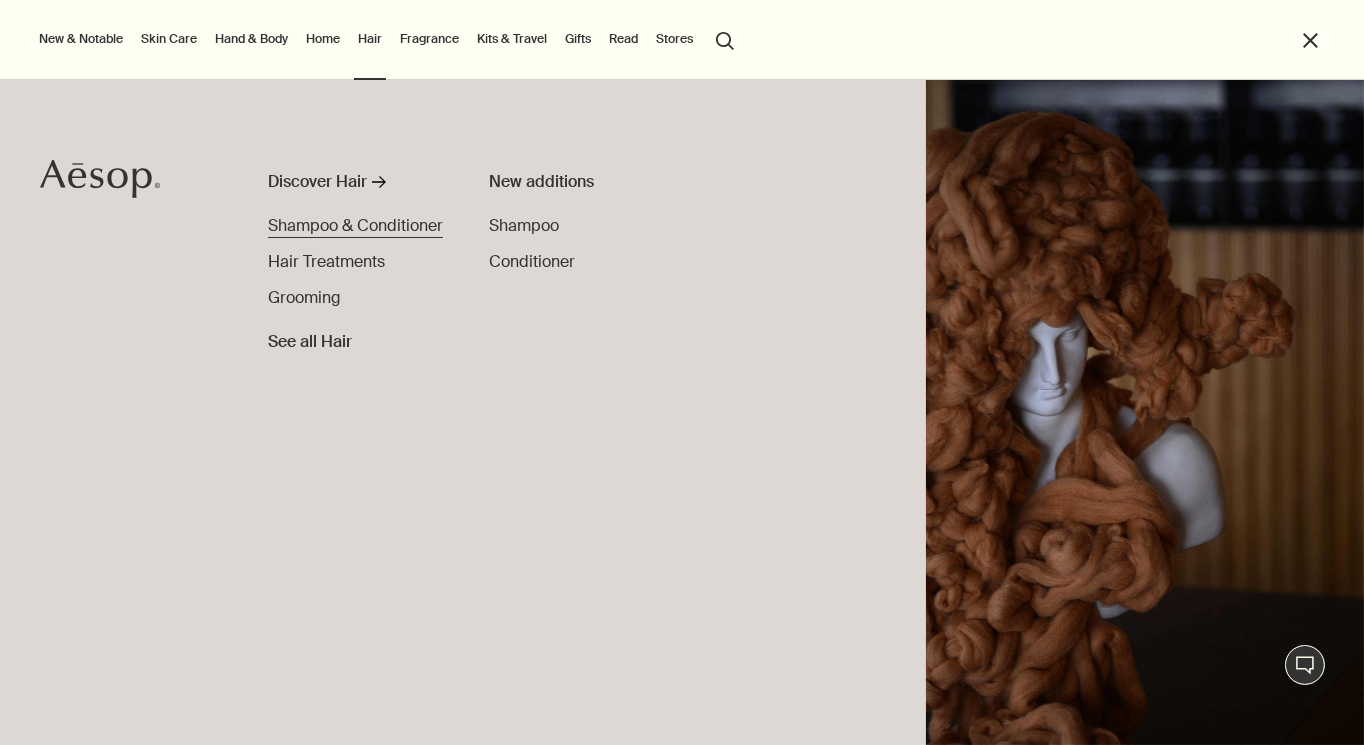 click on "Shampoo & Conditioner" at bounding box center [355, 225] 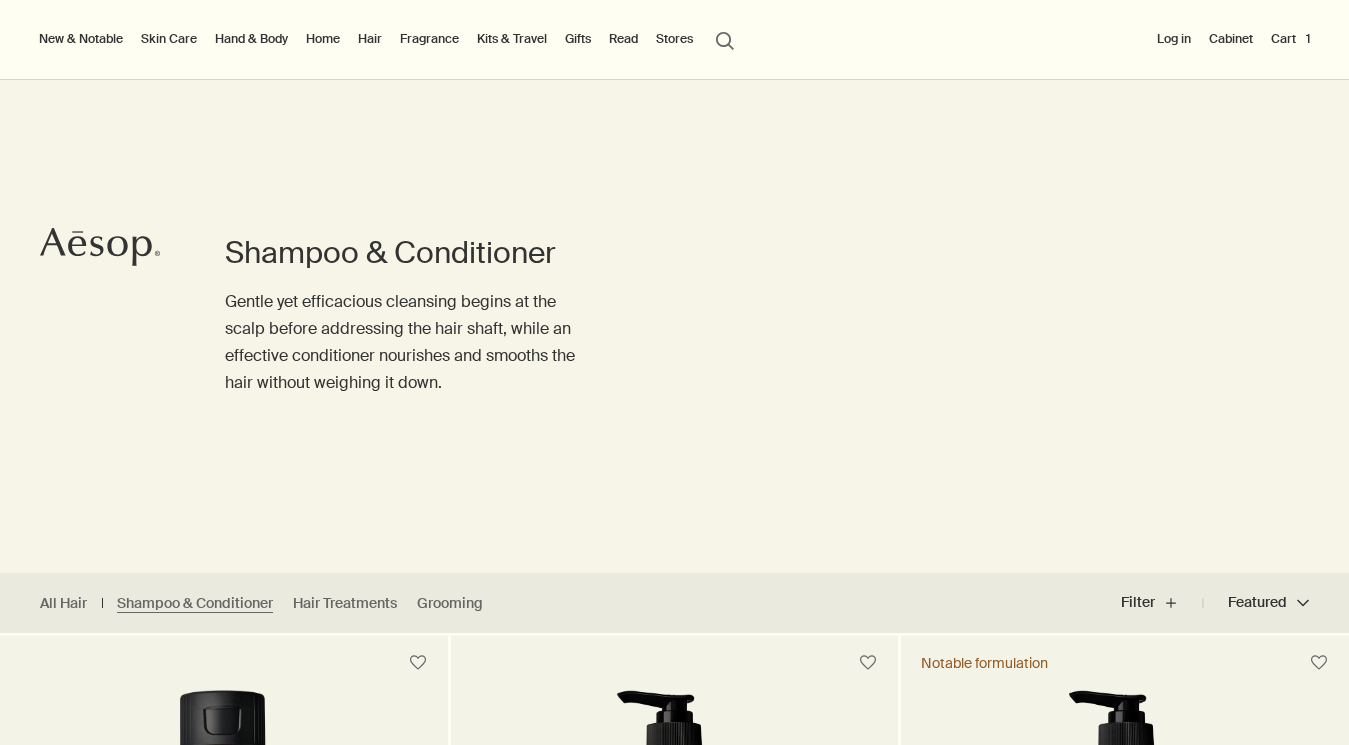 scroll, scrollTop: 236, scrollLeft: 0, axis: vertical 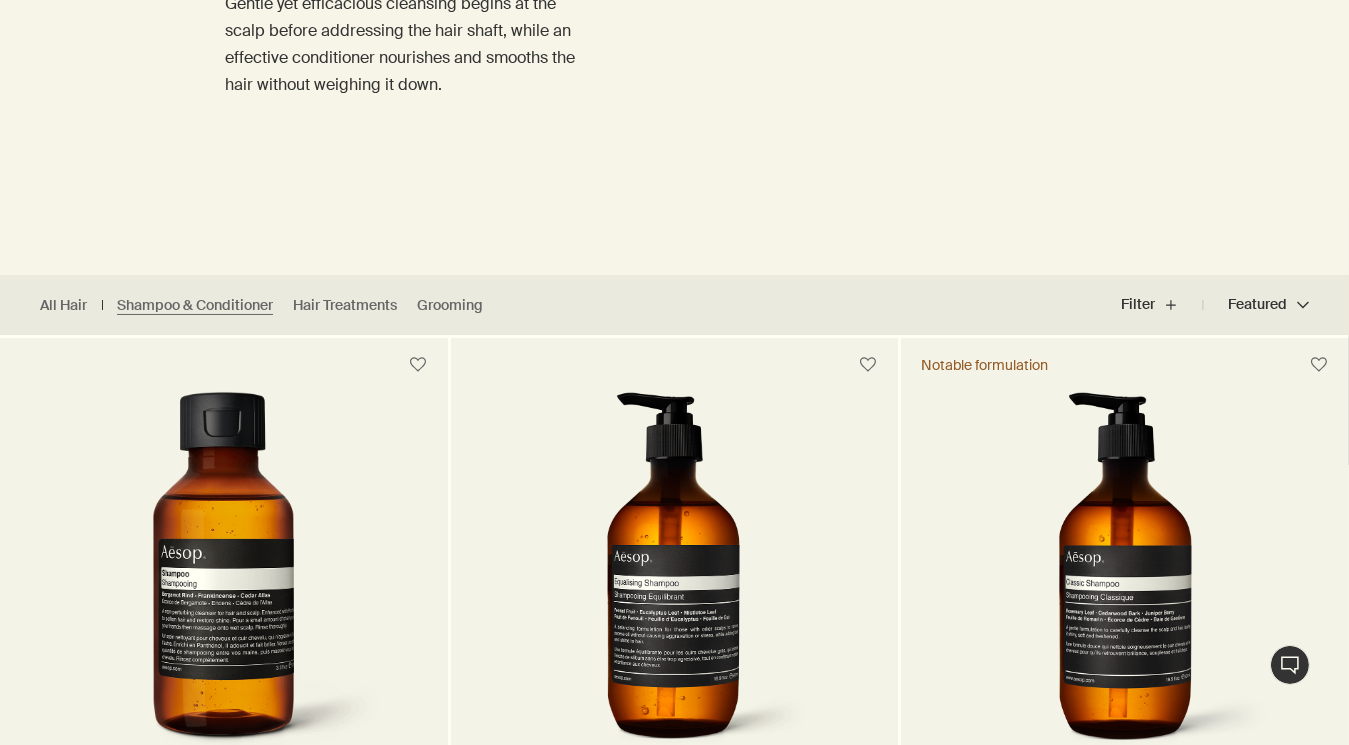 click on "Featured Featured chevron" at bounding box center (1256, 305) 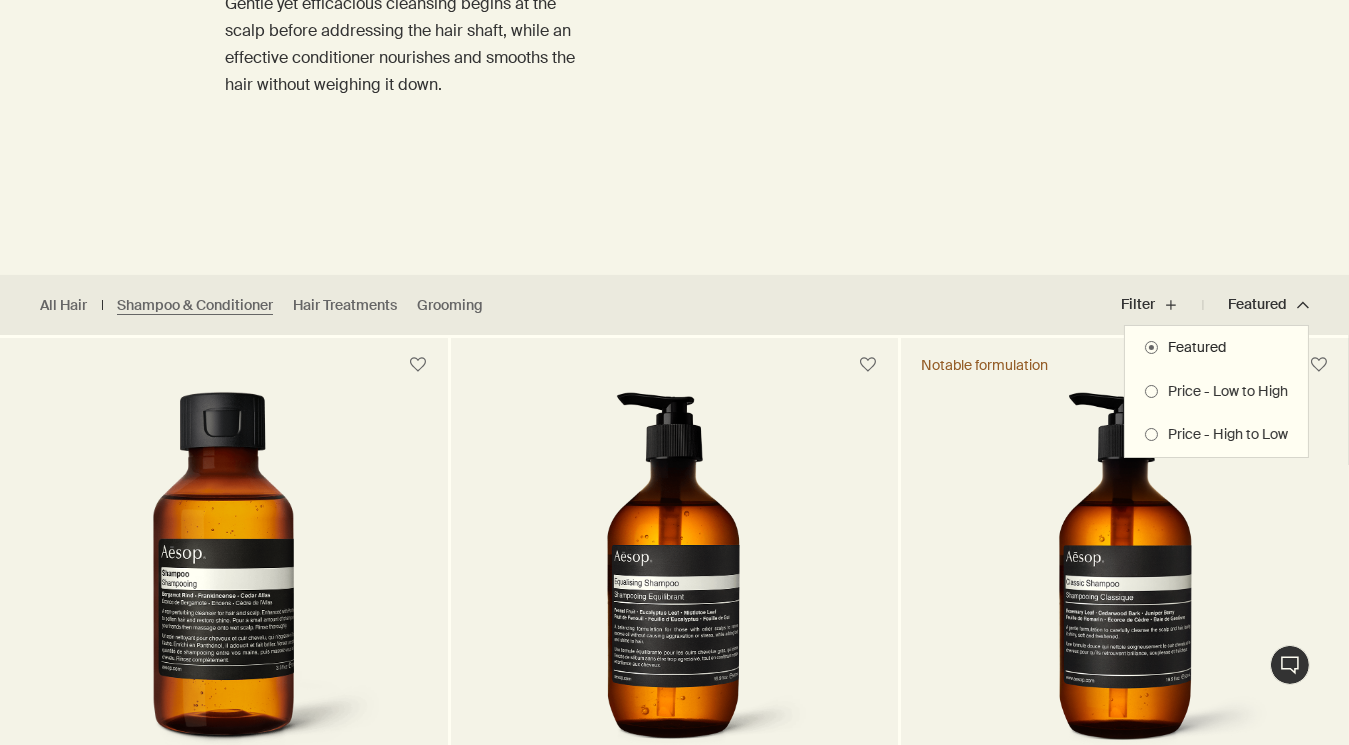 click at bounding box center [674, 372] 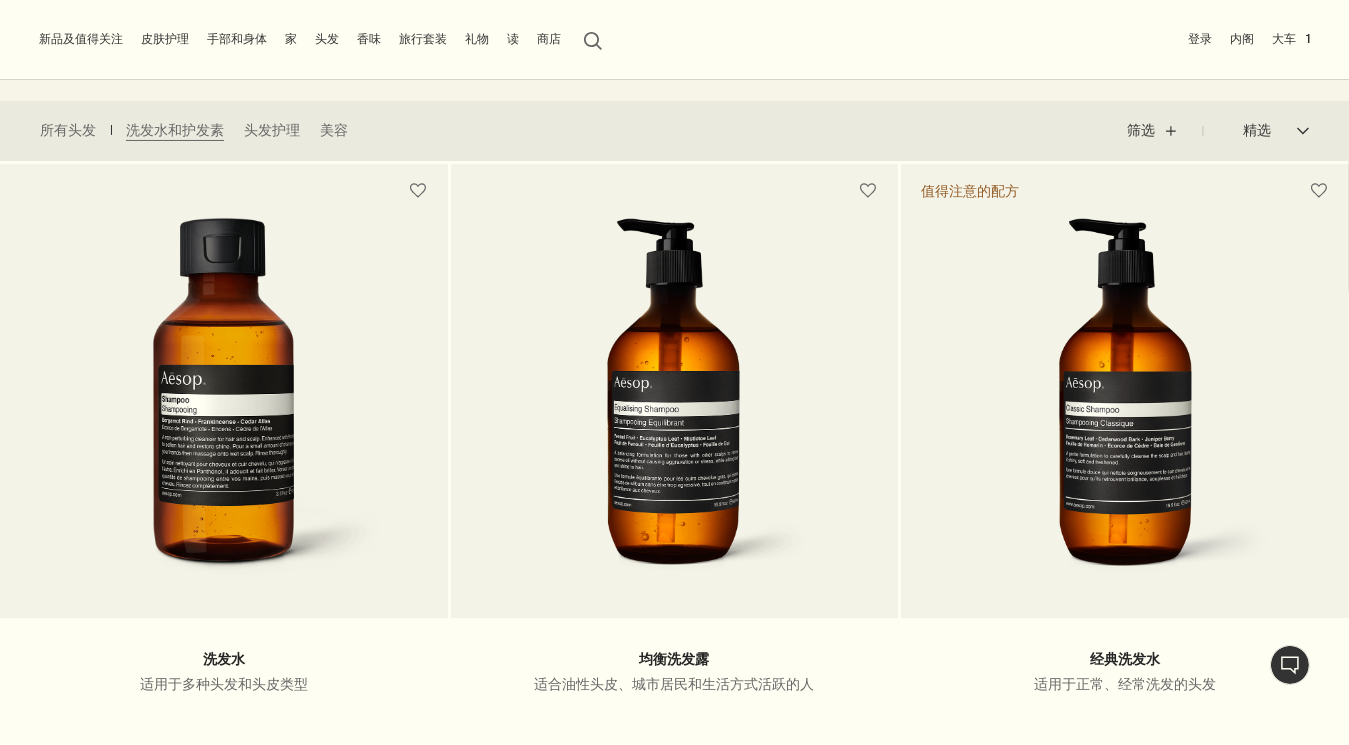 scroll, scrollTop: 400, scrollLeft: 0, axis: vertical 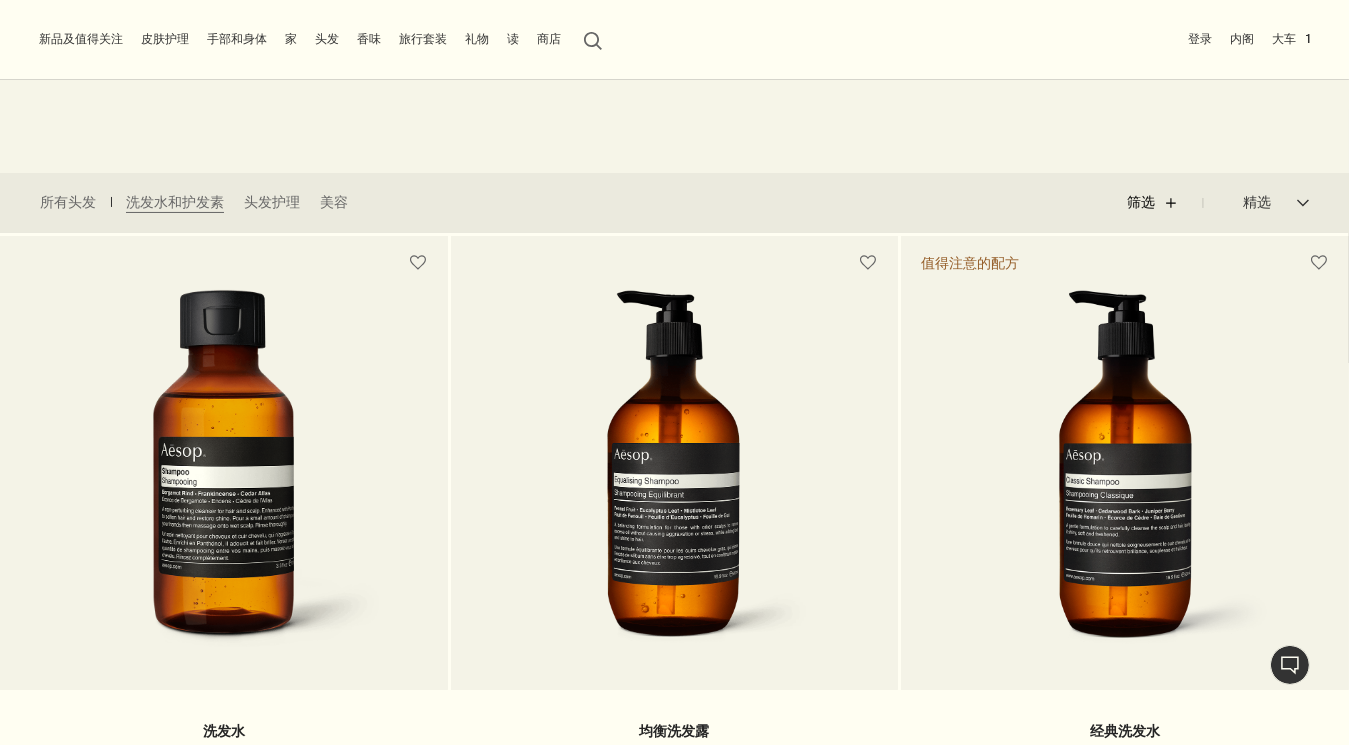 click on "筛选 plus" at bounding box center (1165, 203) 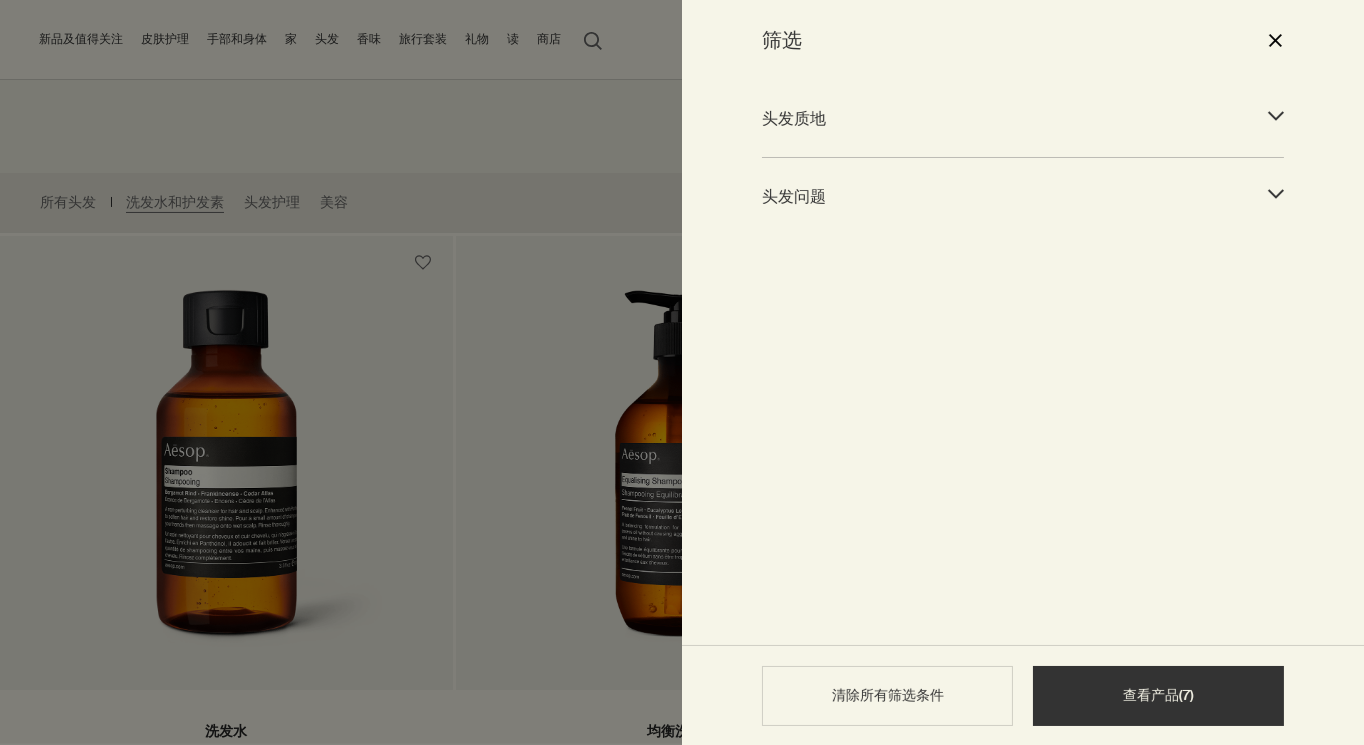 click on "头发质地" at bounding box center [1005, 118] 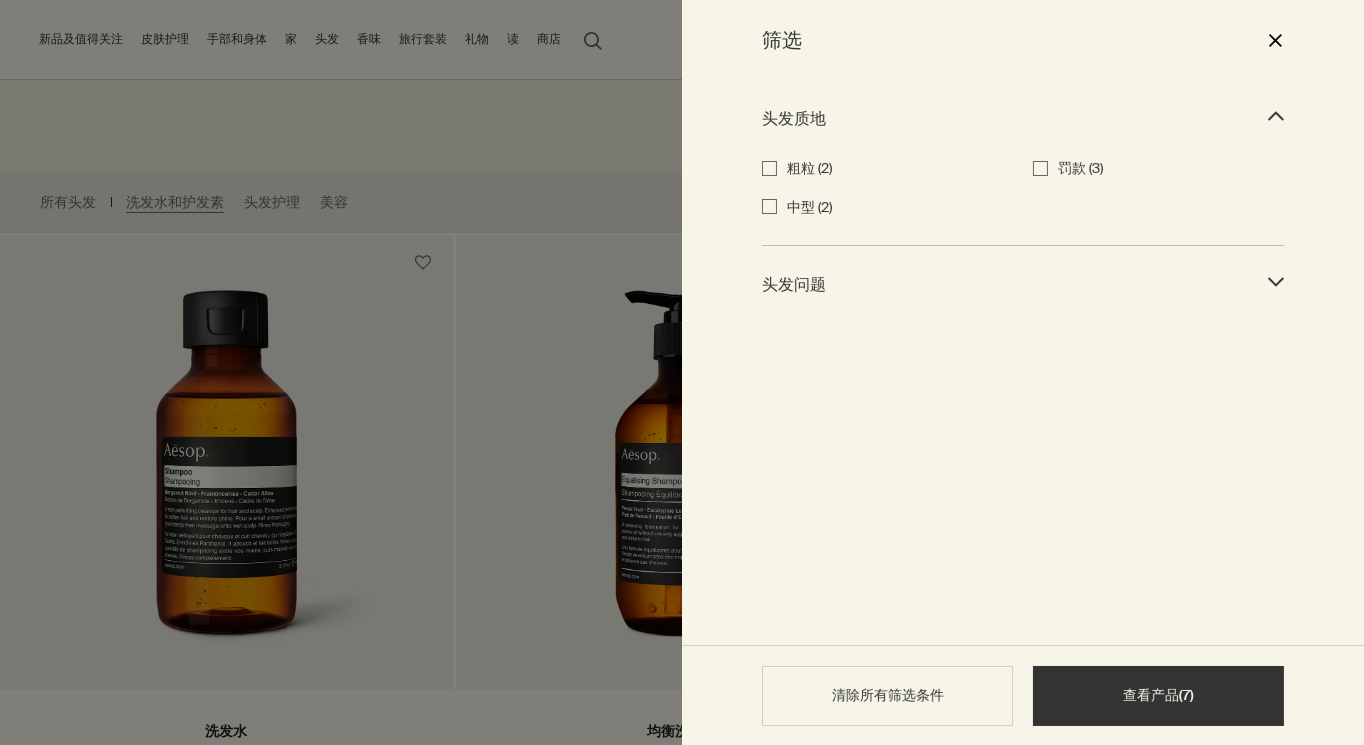 click on "头发质地" at bounding box center (1005, 118) 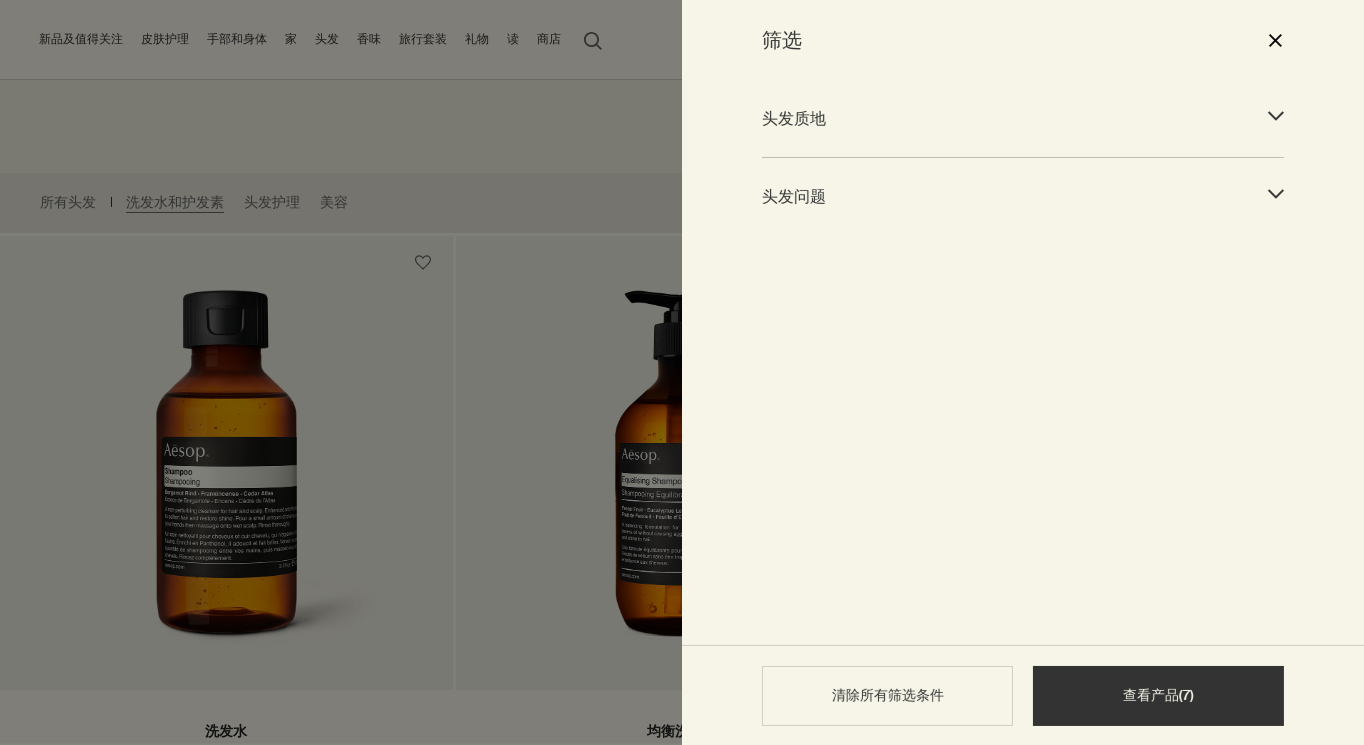 click on "头发问题" at bounding box center [1005, 196] 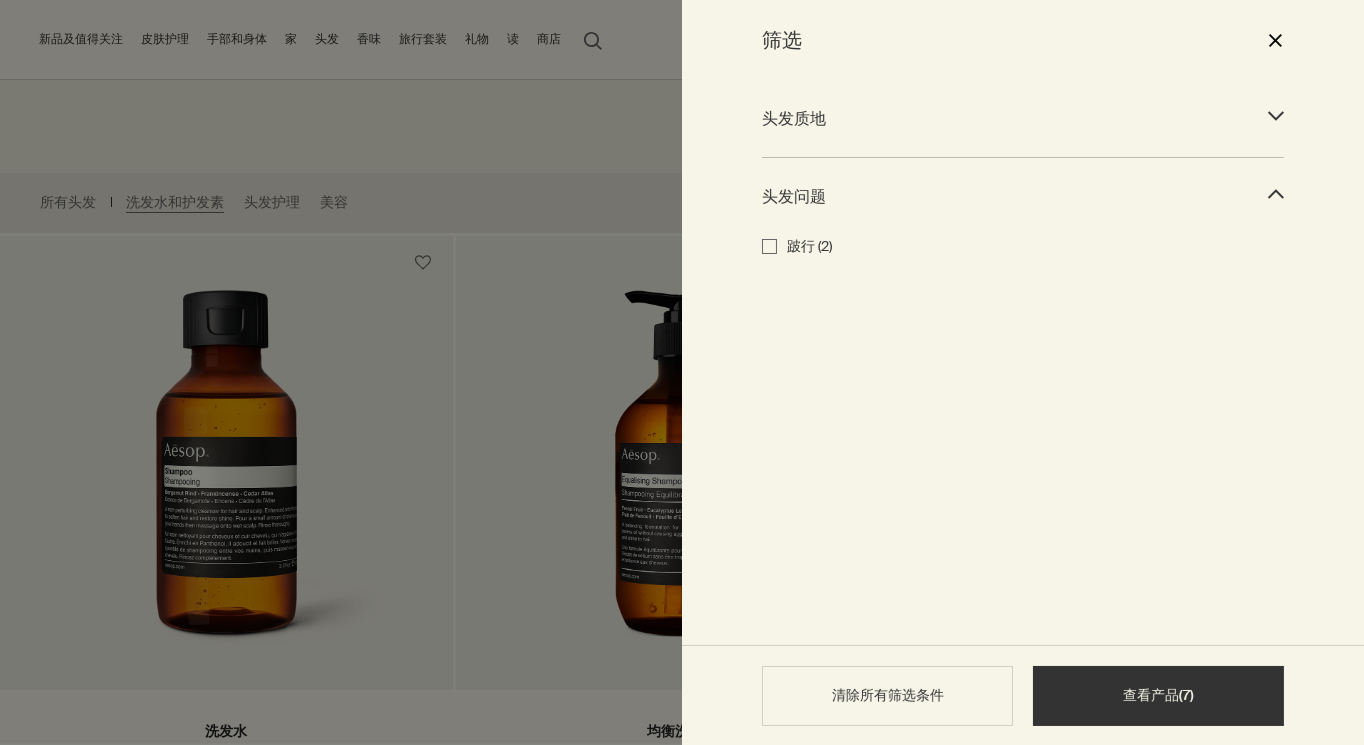 click on "头发问题" at bounding box center [1005, 196] 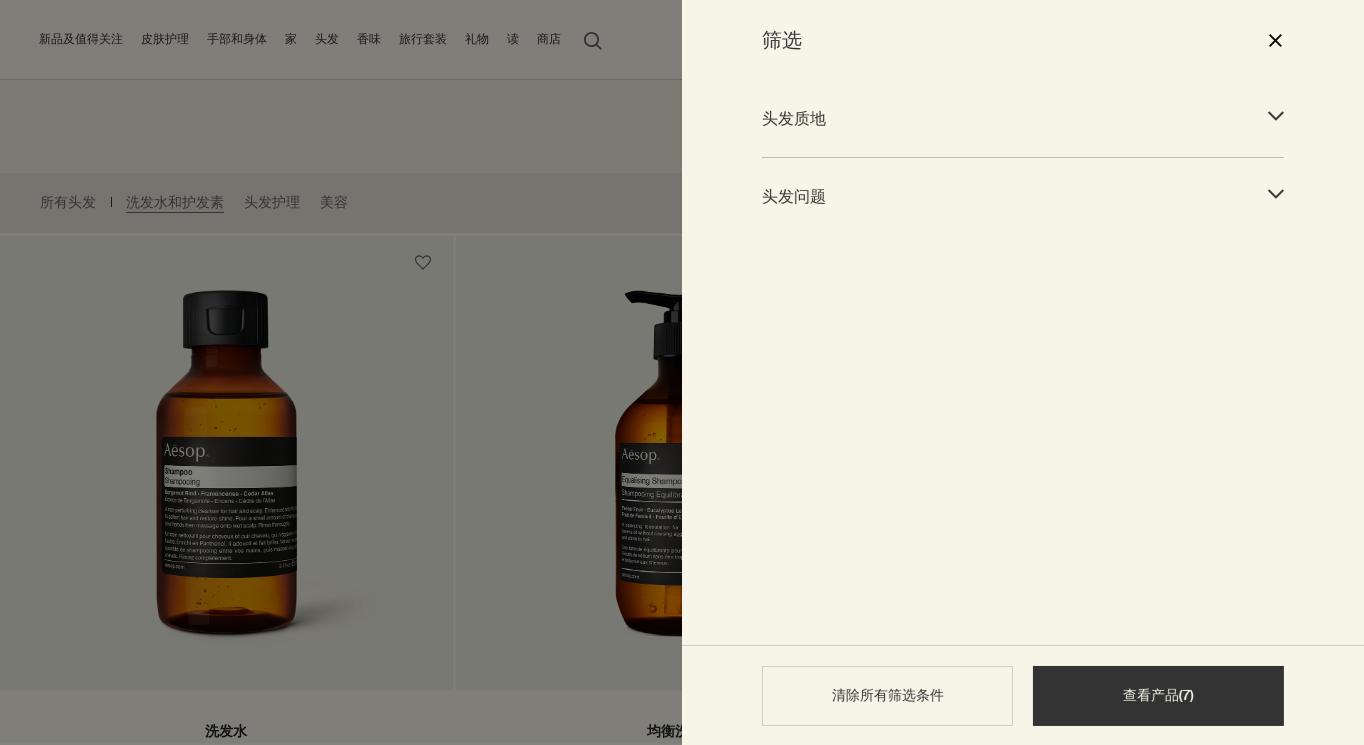 click on "close" at bounding box center (1275, 40) 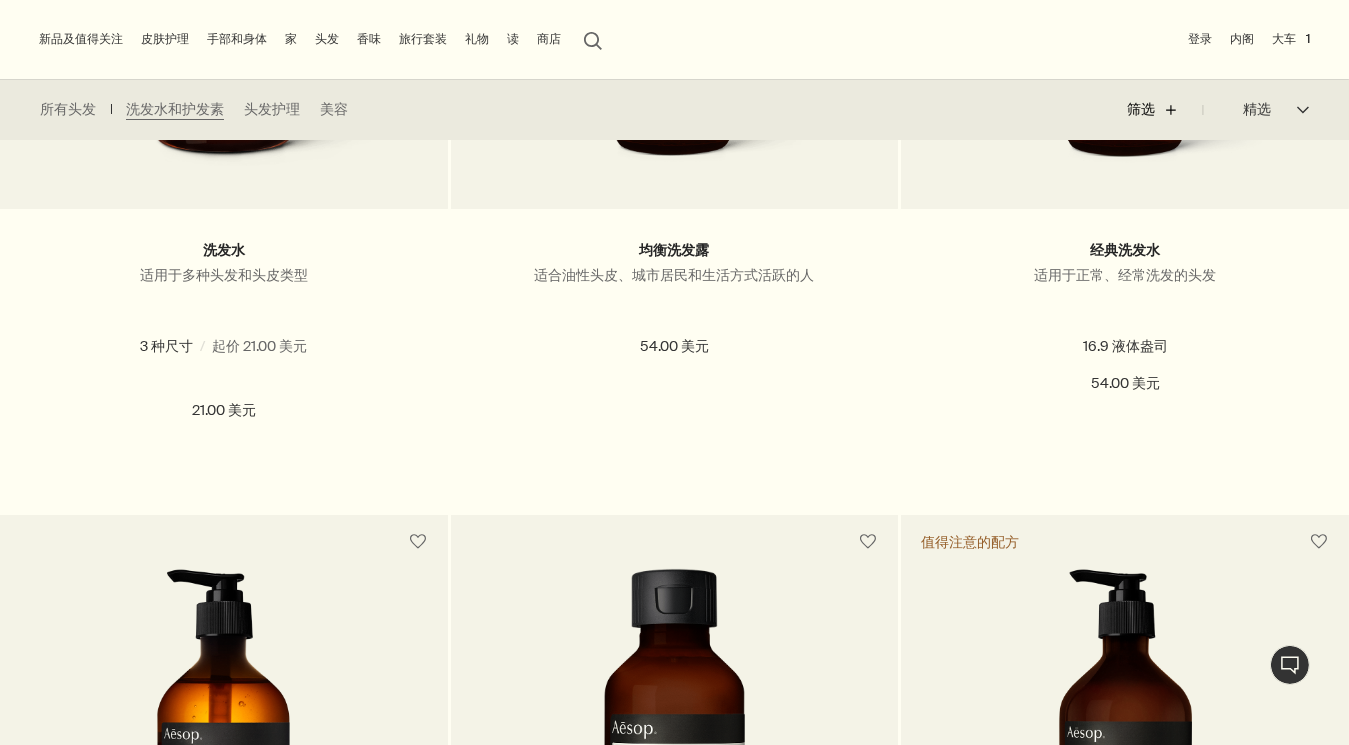 scroll, scrollTop: 866, scrollLeft: 0, axis: vertical 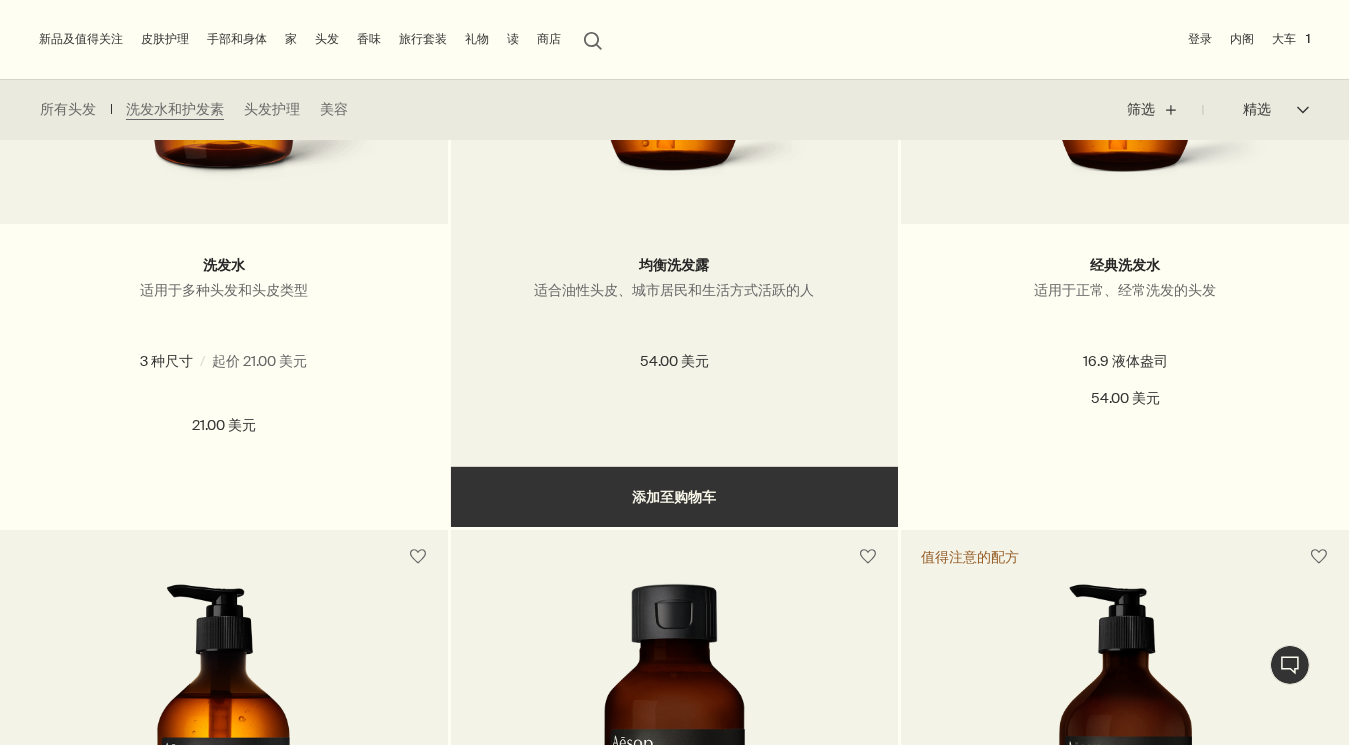 click at bounding box center (674, 9) 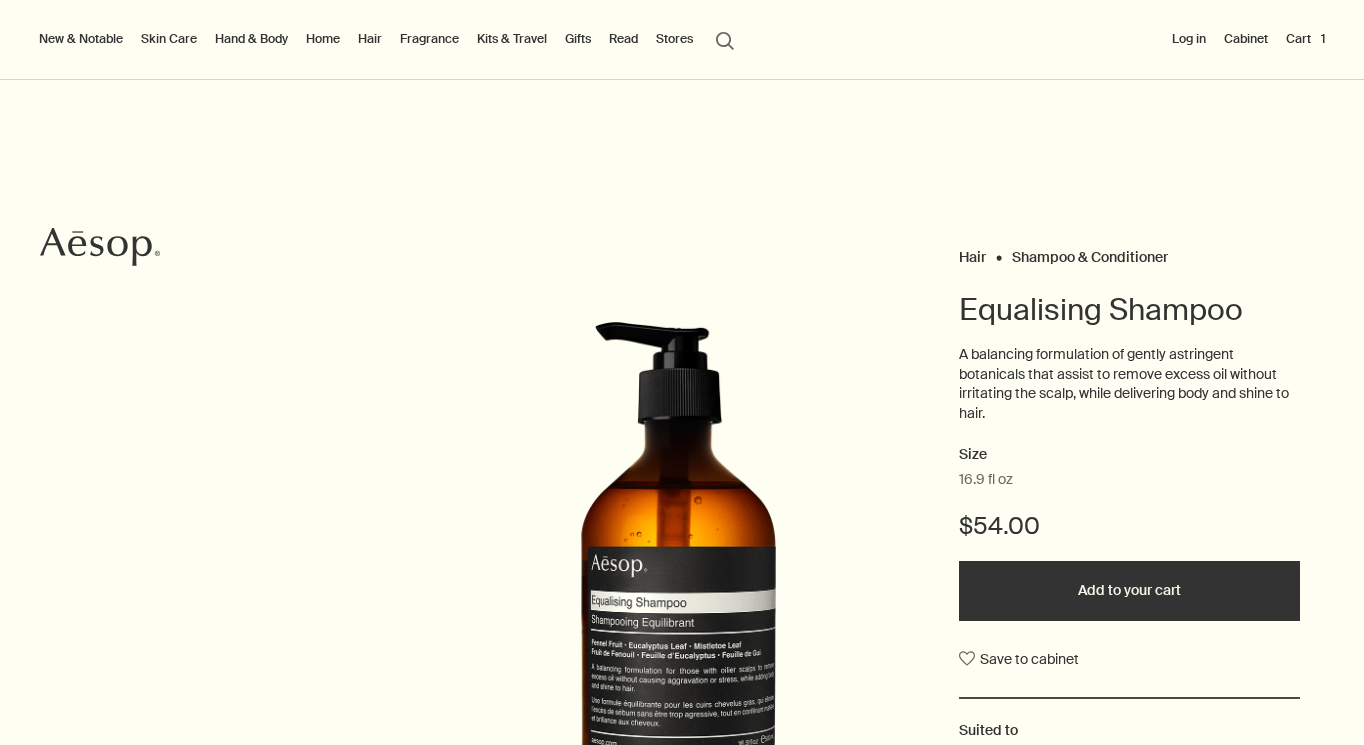 scroll, scrollTop: 0, scrollLeft: 0, axis: both 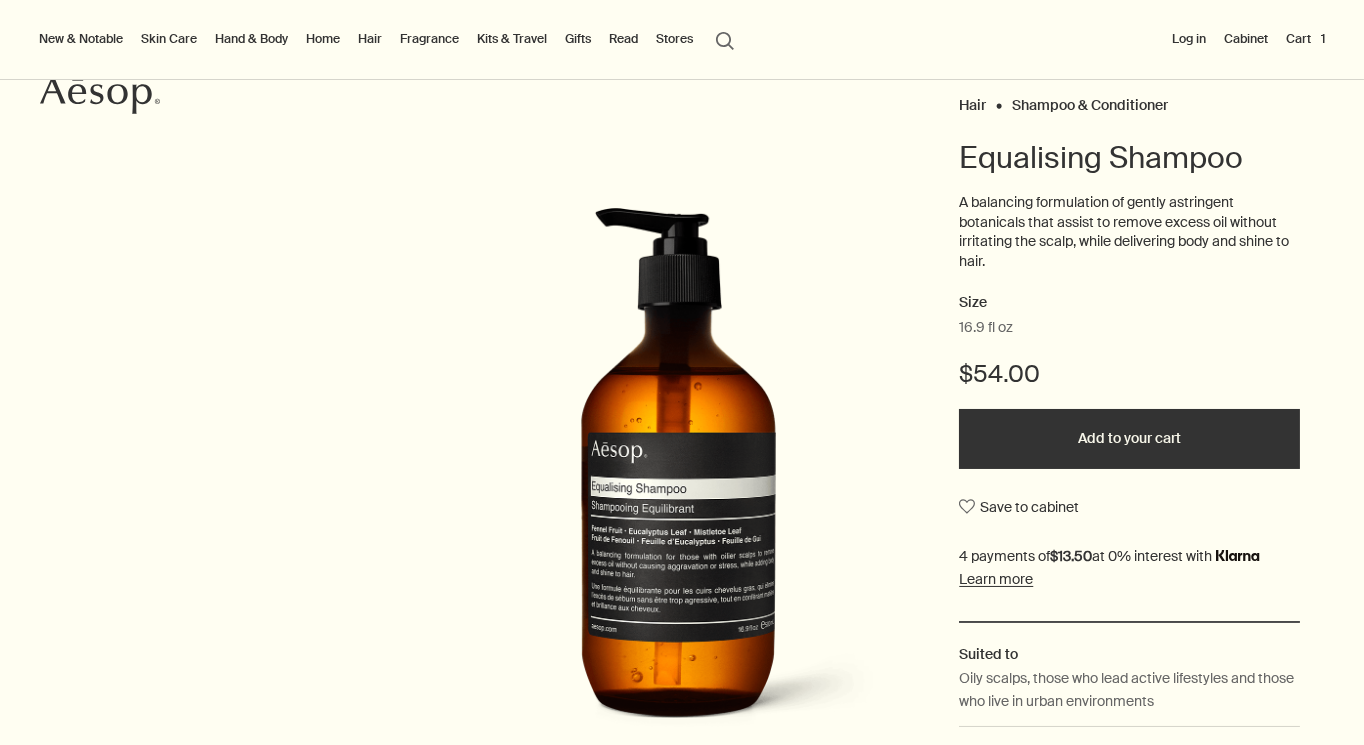 click on "$54.00" at bounding box center [999, 374] 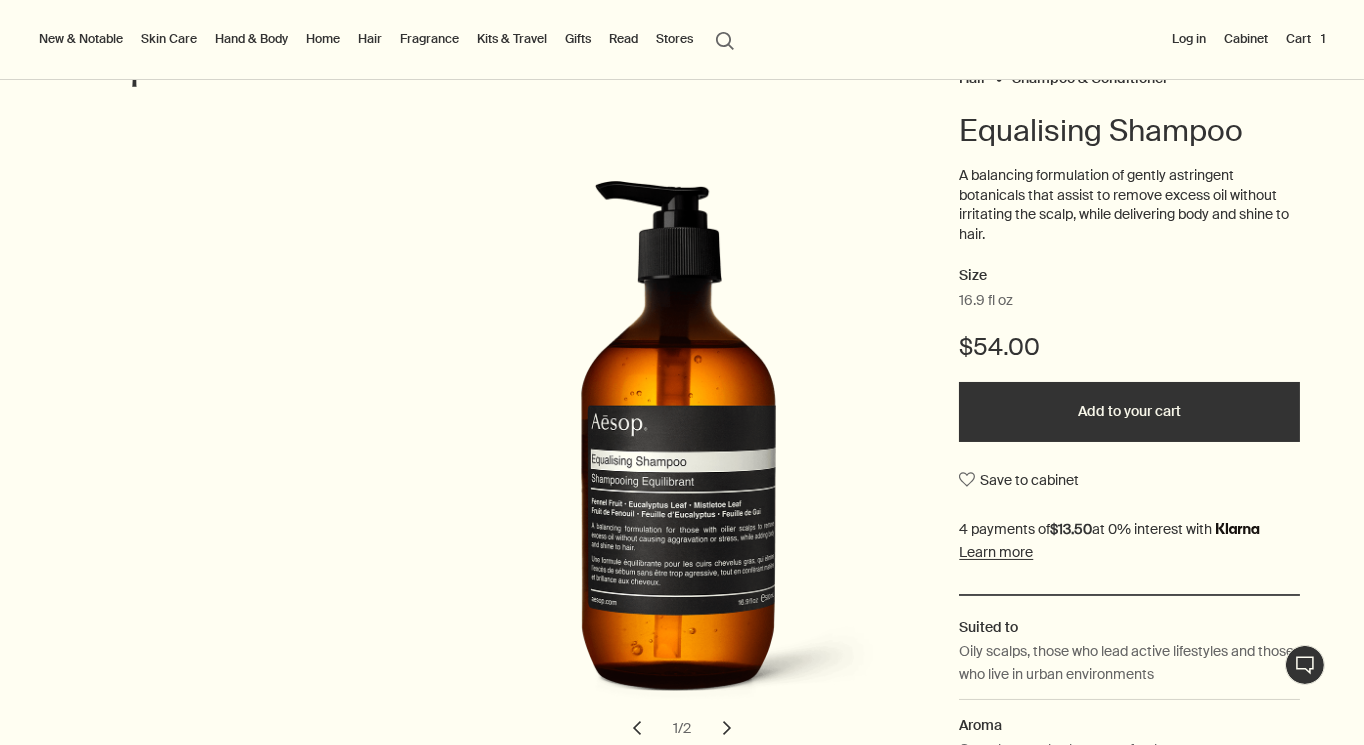 scroll, scrollTop: 161, scrollLeft: 0, axis: vertical 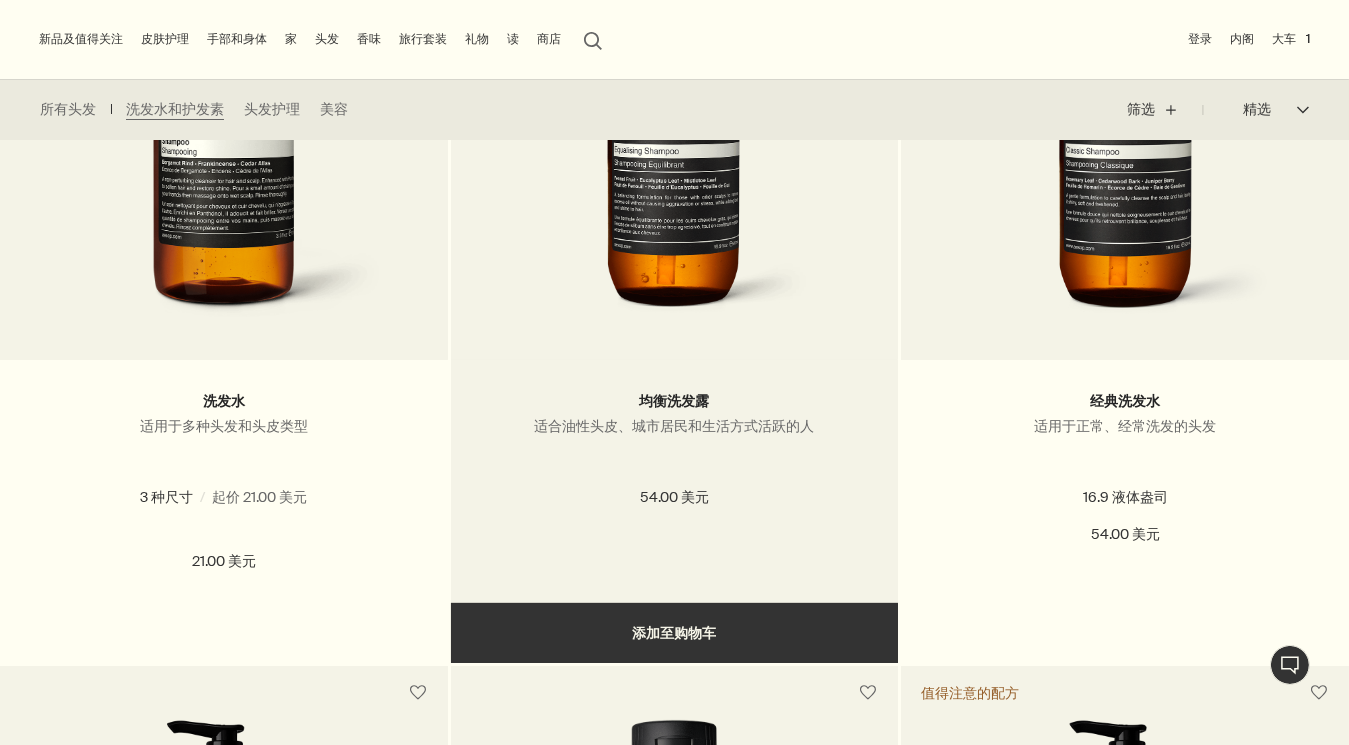 click at bounding box center [674, 145] 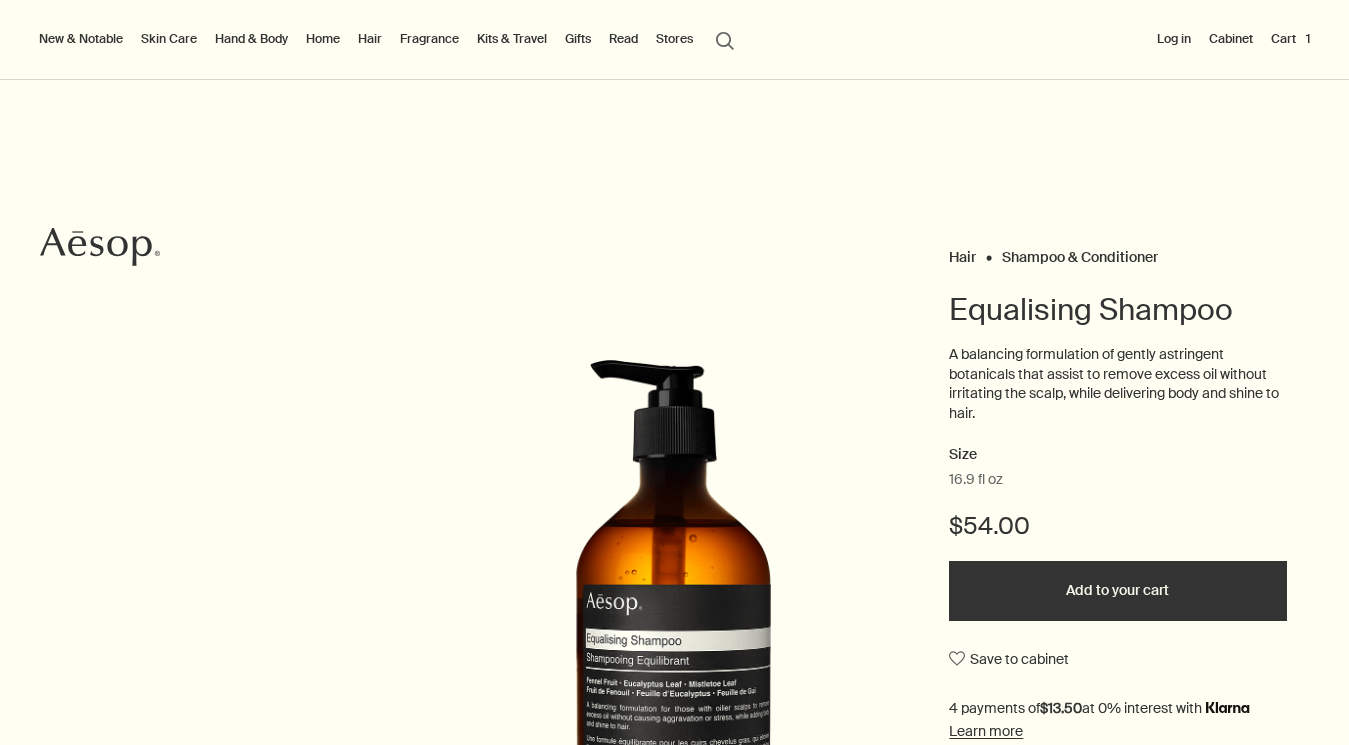 scroll, scrollTop: 0, scrollLeft: 0, axis: both 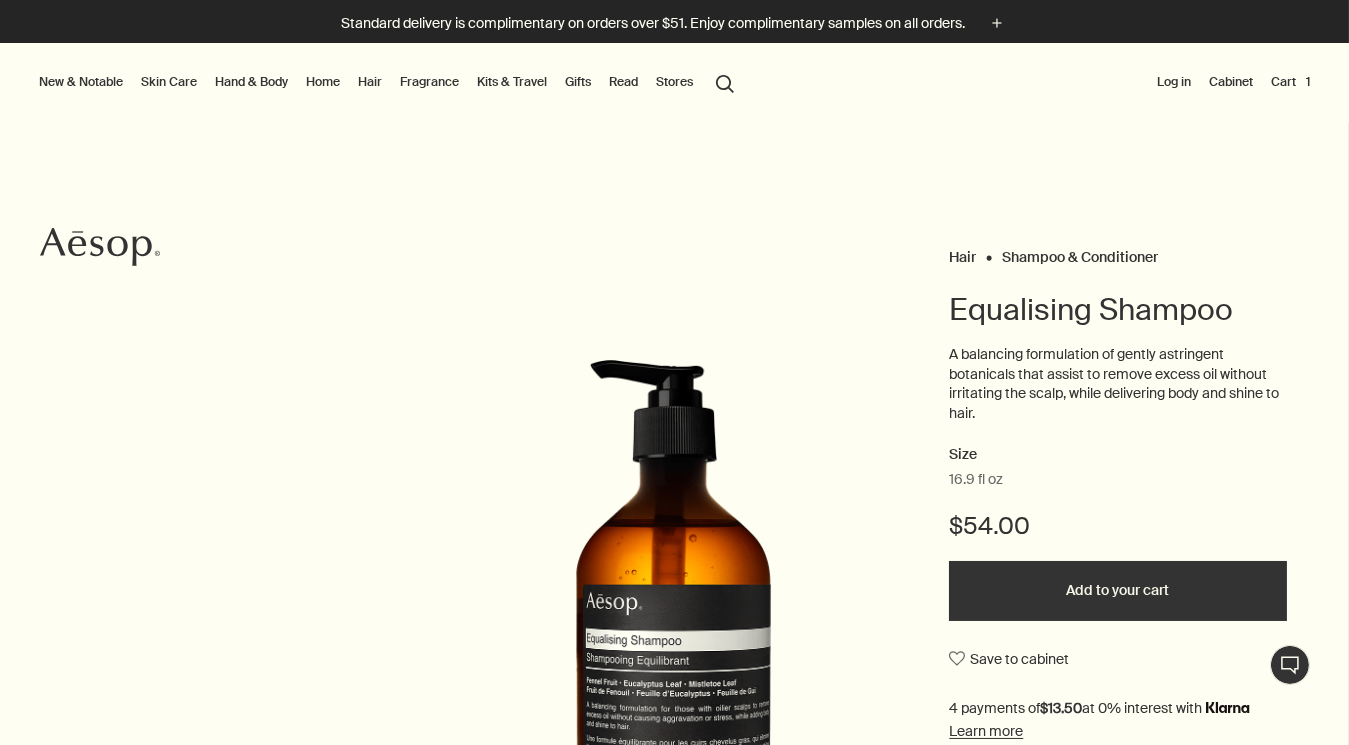 click on "Equalising Shampoo" at bounding box center [1117, 310] 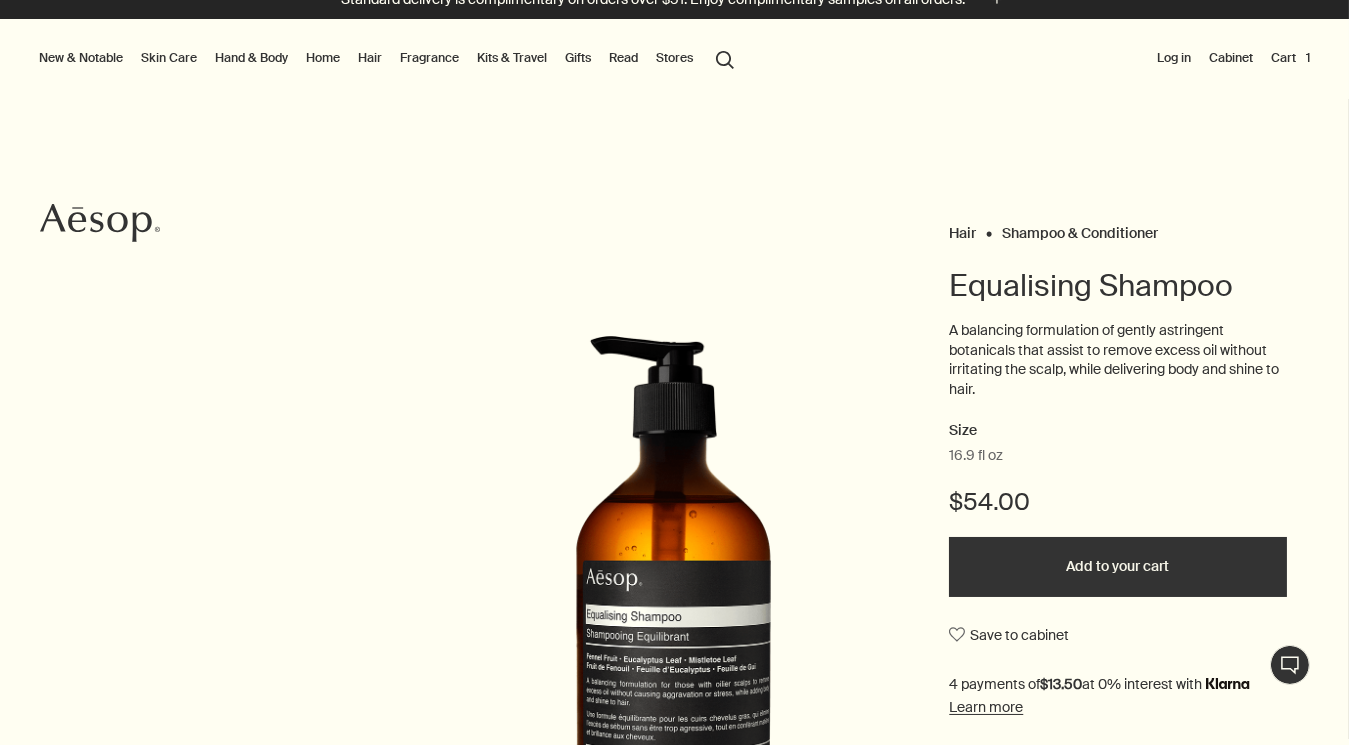 drag, startPoint x: 989, startPoint y: 357, endPoint x: 1082, endPoint y: 400, distance: 102.45975 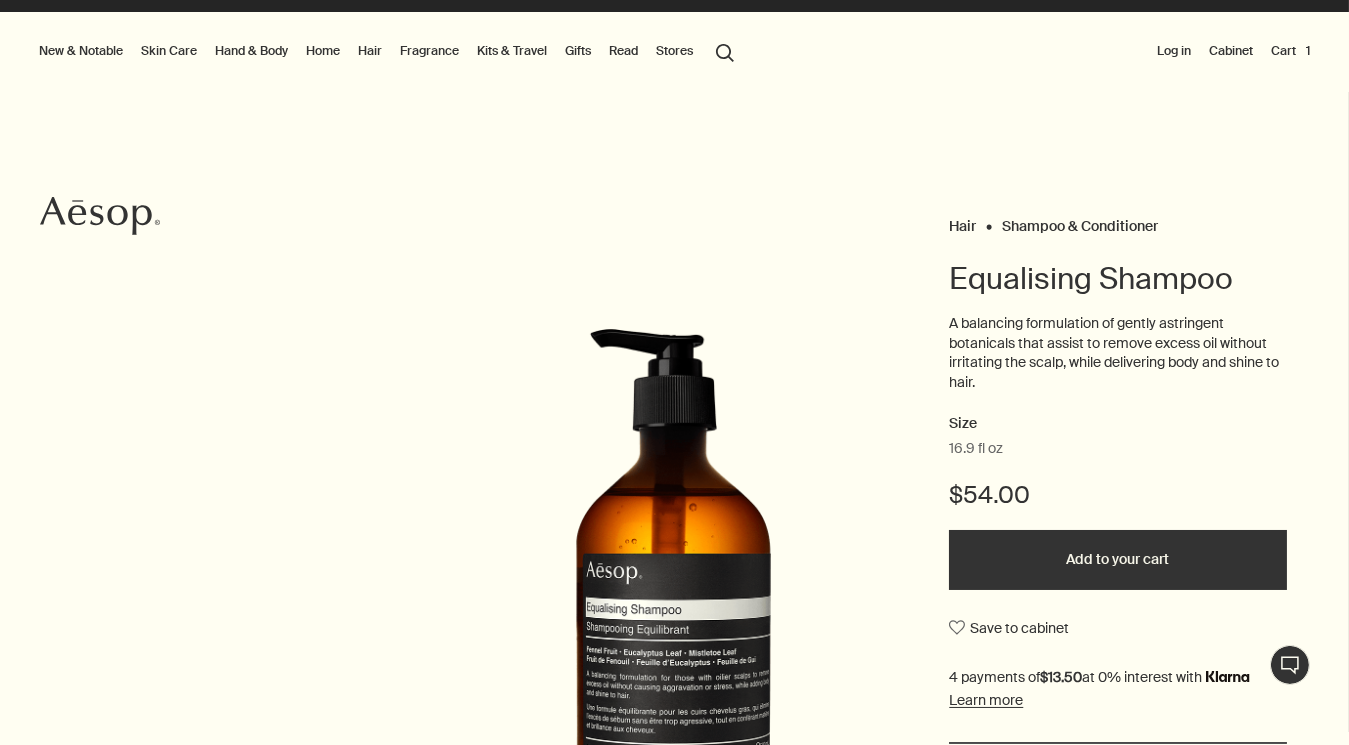 click on "A balancing formulation of gently astringent botanicals that assist to remove excess oil without irritating the scalp, while delivering body and shine to hair." at bounding box center [1117, 363] 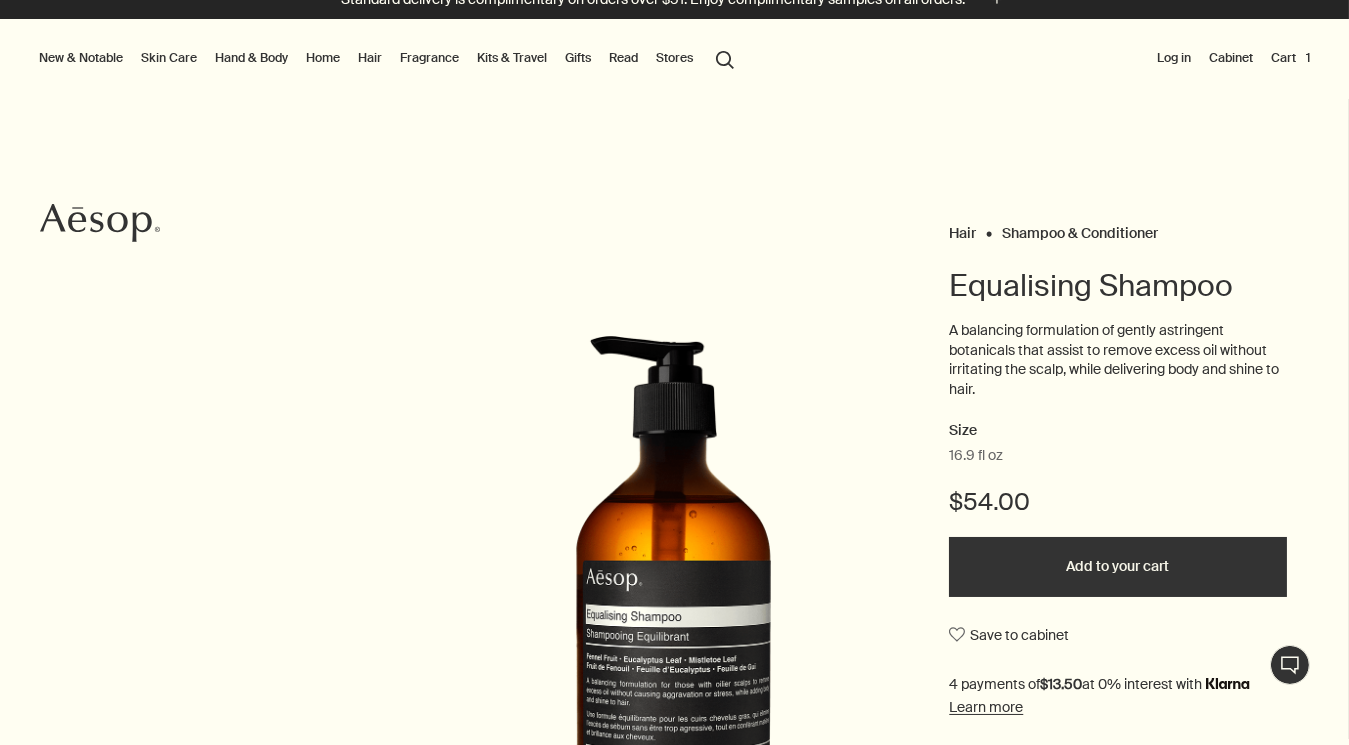 scroll, scrollTop: 0, scrollLeft: 0, axis: both 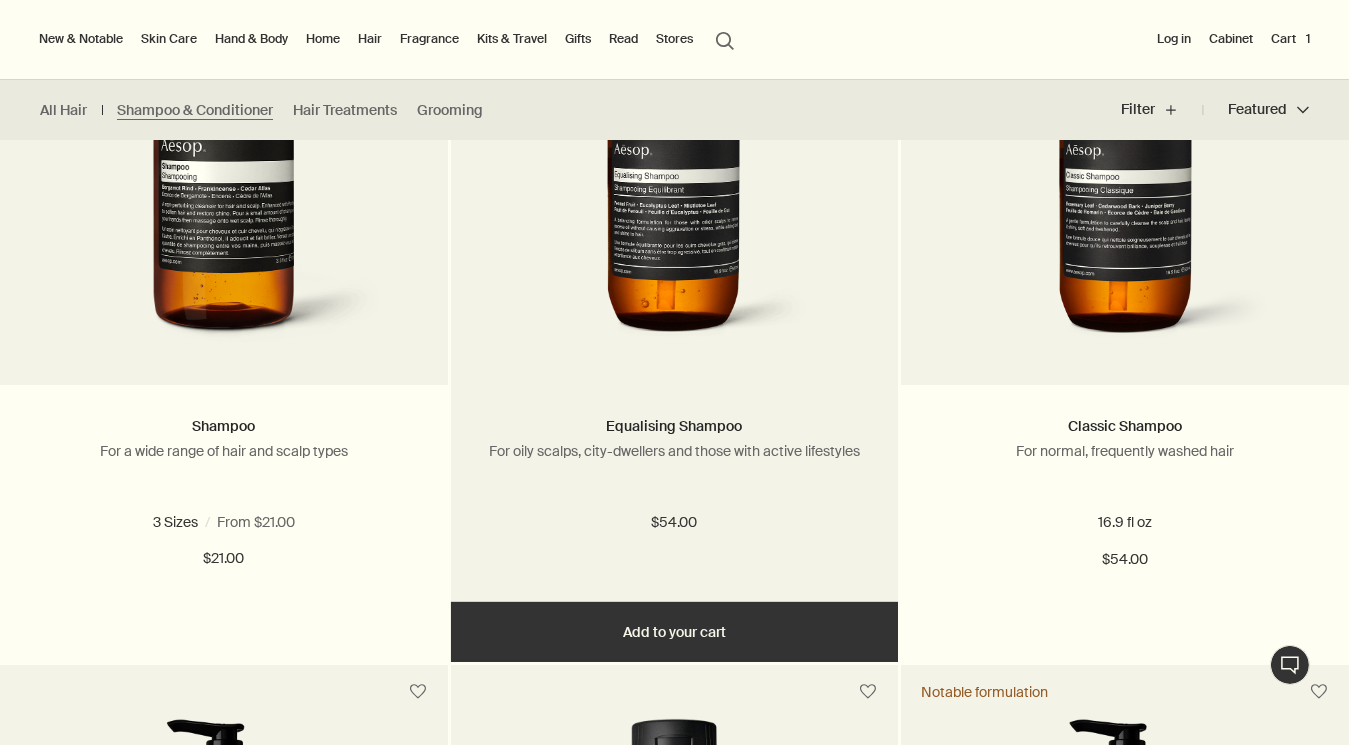 click on "Add Add to your cart" at bounding box center (675, 632) 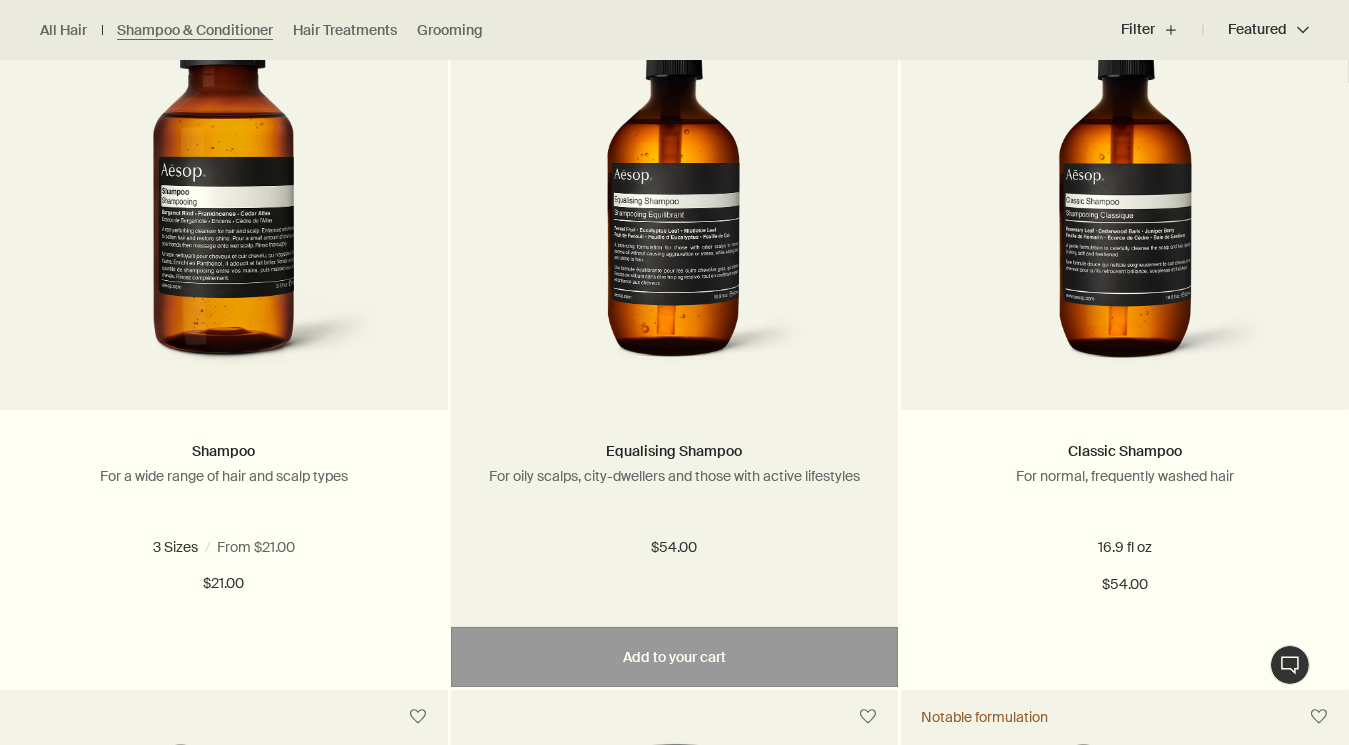 scroll, scrollTop: 680, scrollLeft: 0, axis: vertical 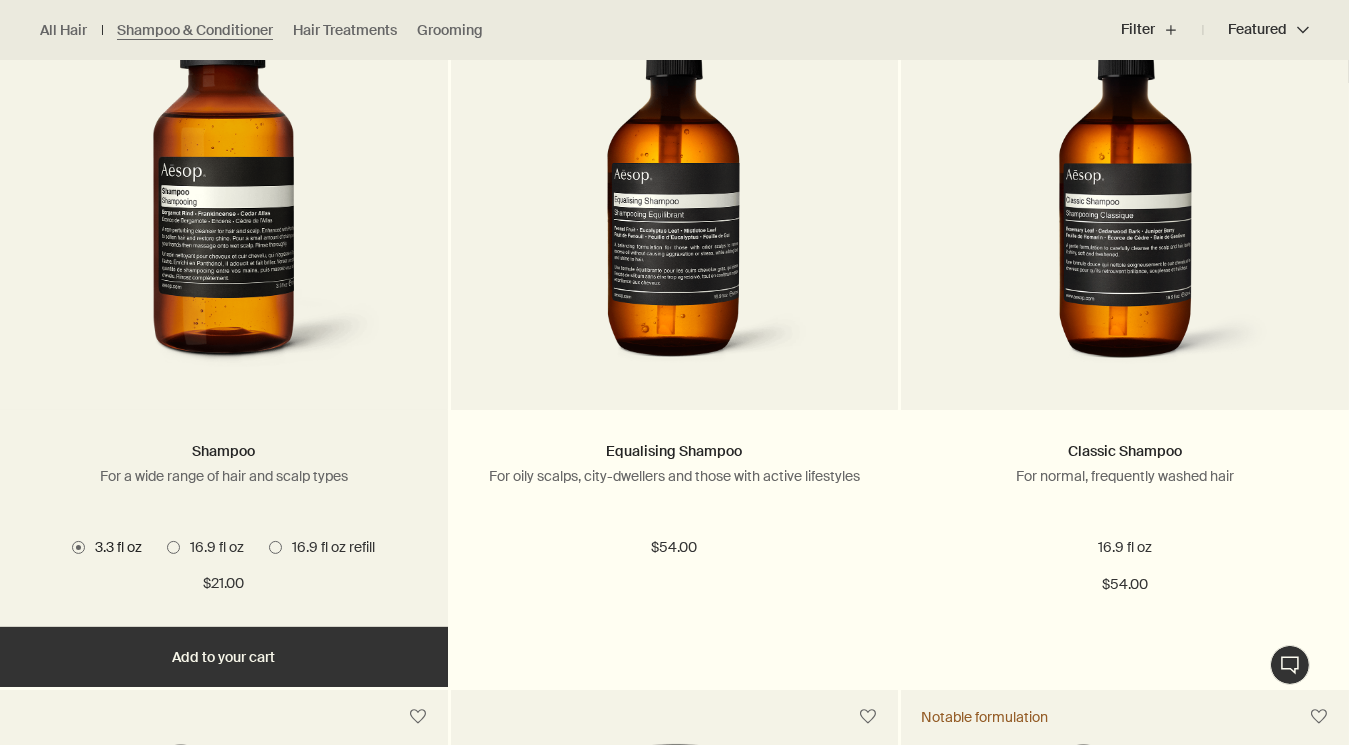 click at bounding box center [223, 195] 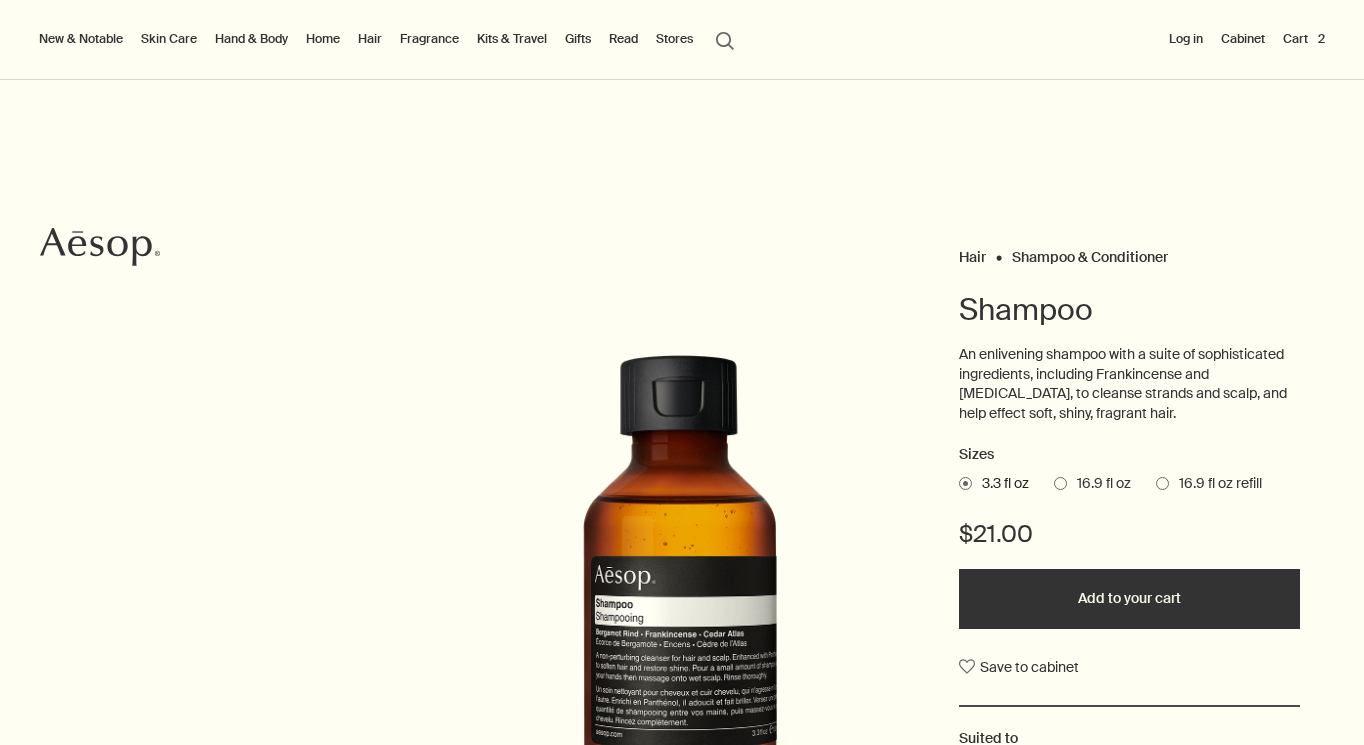 scroll, scrollTop: 0, scrollLeft: 0, axis: both 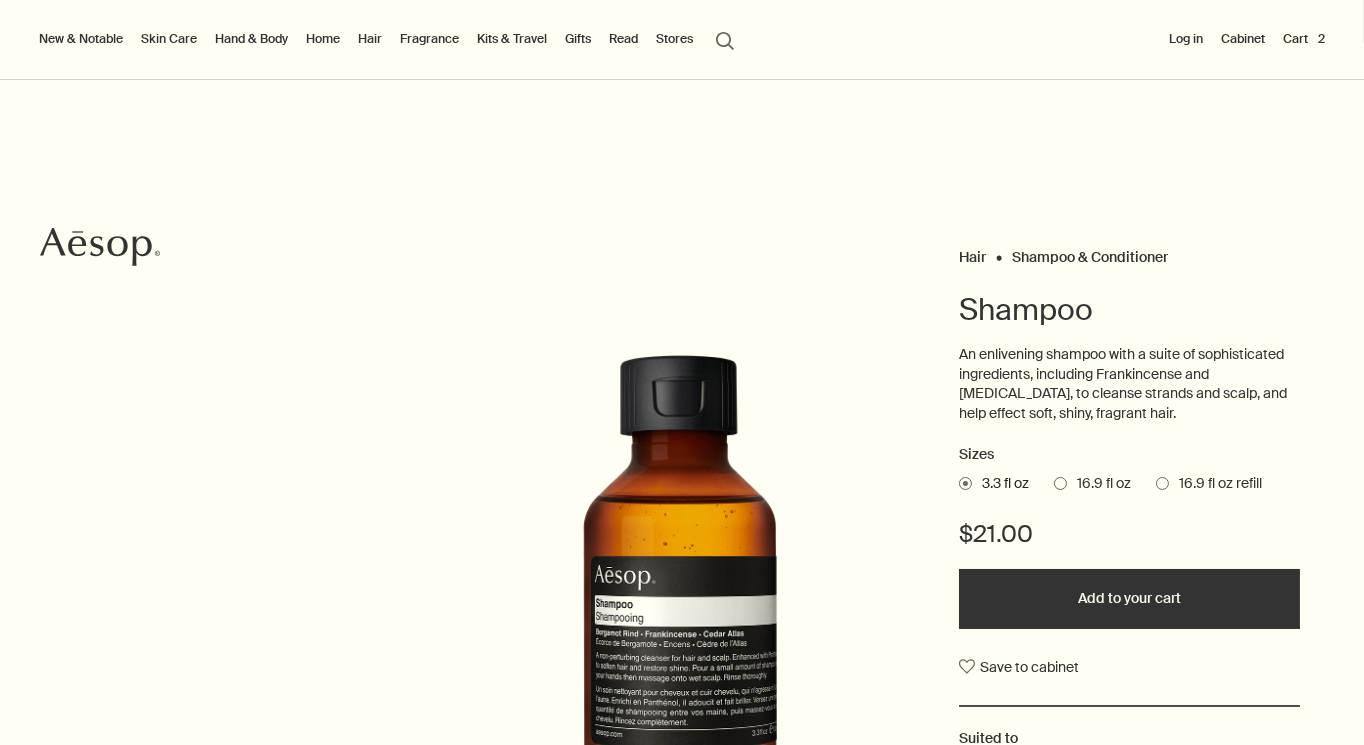 click on "16.9 fl oz" at bounding box center (1099, 484) 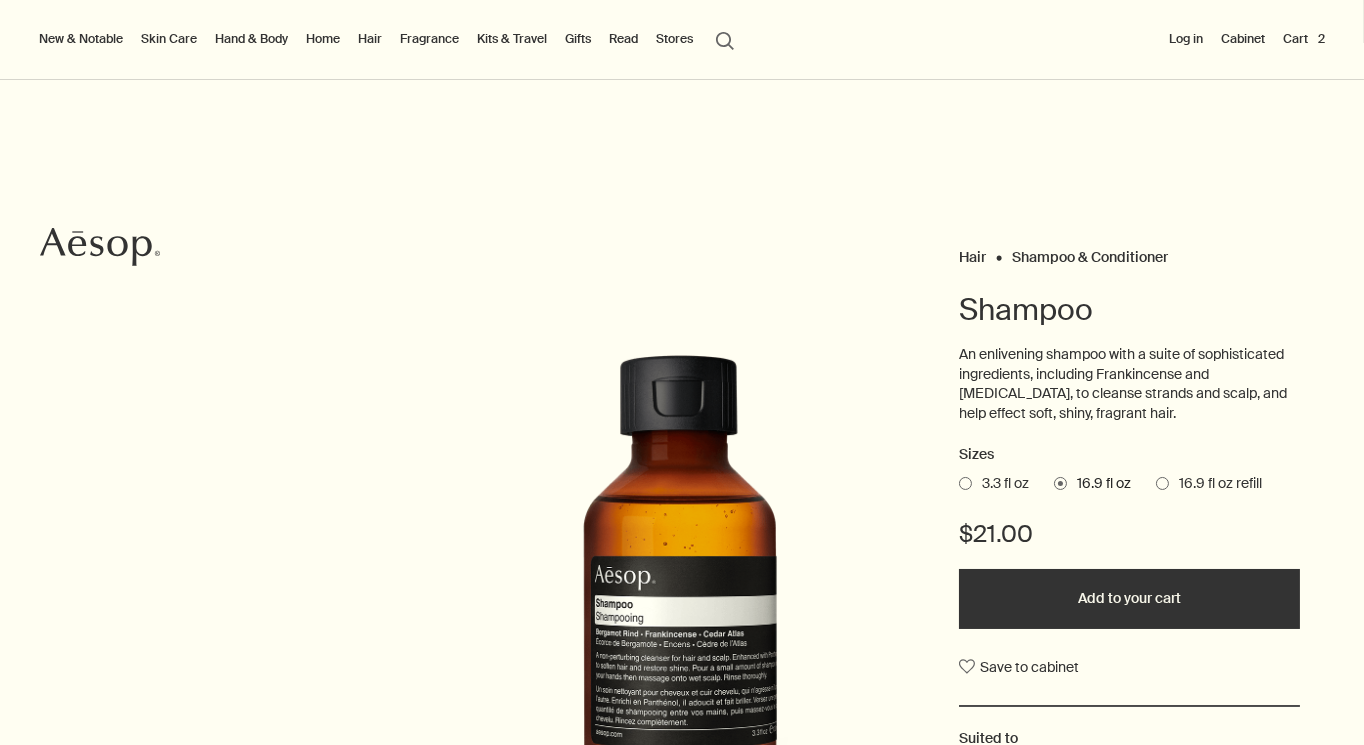 scroll, scrollTop: 234, scrollLeft: 0, axis: vertical 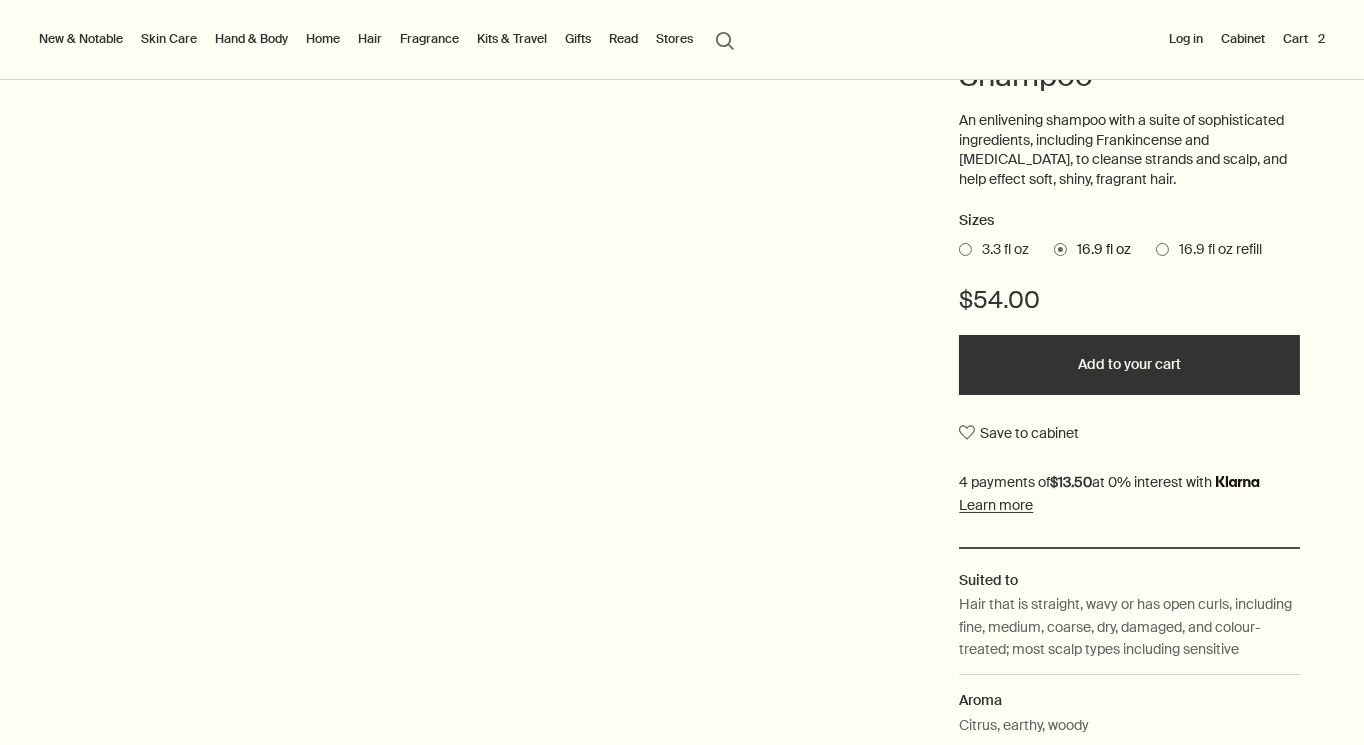 click on "3.3 fl oz" at bounding box center [1000, 250] 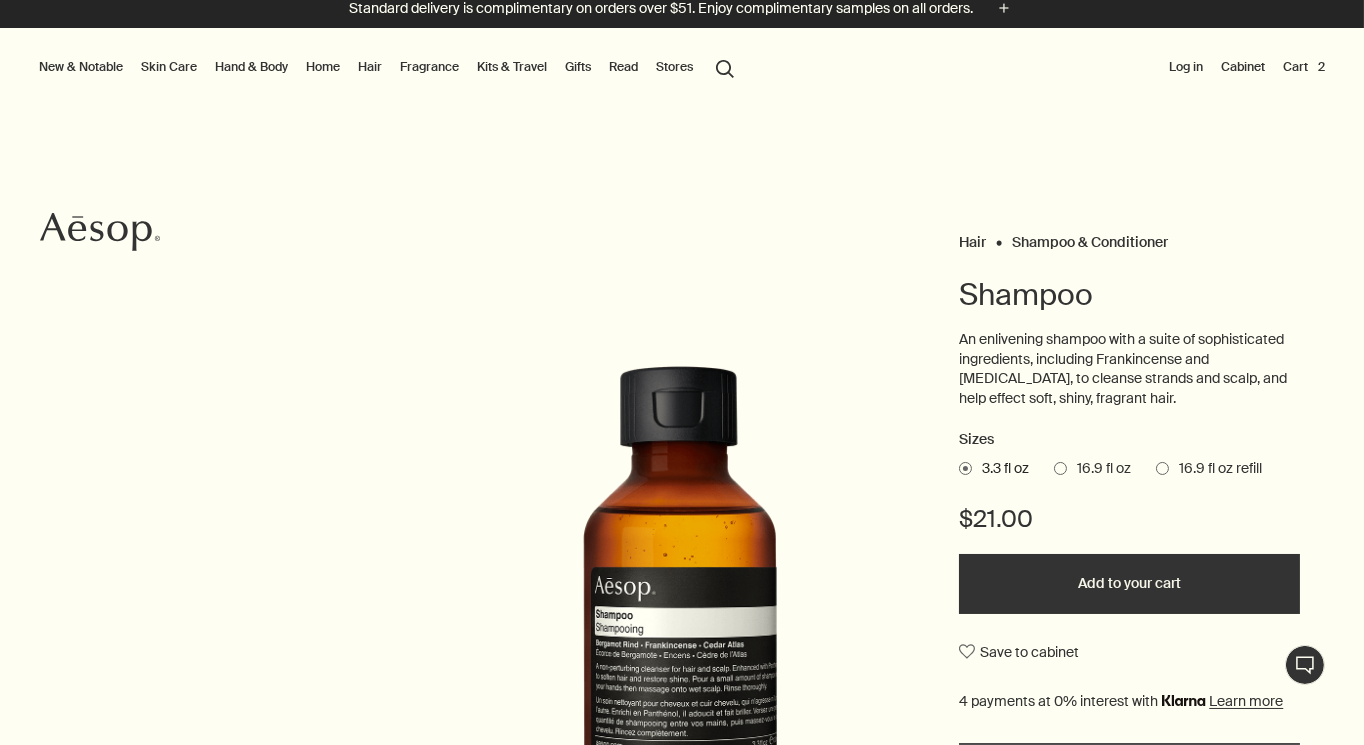 scroll, scrollTop: 0, scrollLeft: 0, axis: both 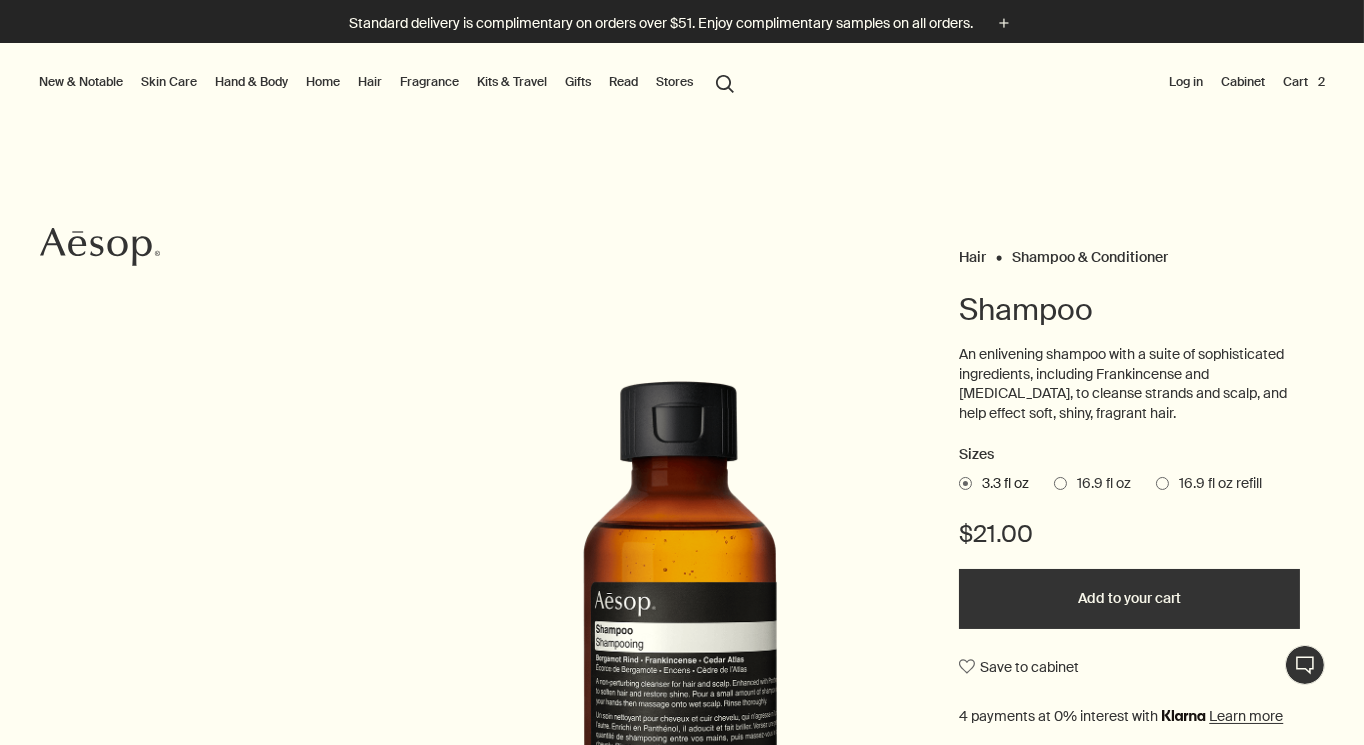 click on "Hair Shampoo & Conditioner Shampoo An enlivening shampoo with a suite of sophisticated ingredients, including Frankincense and [MEDICAL_DATA], to cleanse strands and scalp, and help effect soft, shiny, fragrant hair. Sizes 3.3 fl oz 16.9 fl oz 16.9 fl oz refill $21.00   Add to your cart Save to cabinet Suited to Hair that is straight, wavy or has open curls, including fine, medium, coarse, dry, damaged, and colour-treated; most scalp types including sensitive Aroma Citrus, earthy, woody Key ingredients plusAndCloseWithCircle Bergamot Rind, Frankincense, Cedar Atlas chevron chevron 1  /  2" at bounding box center [682, 647] 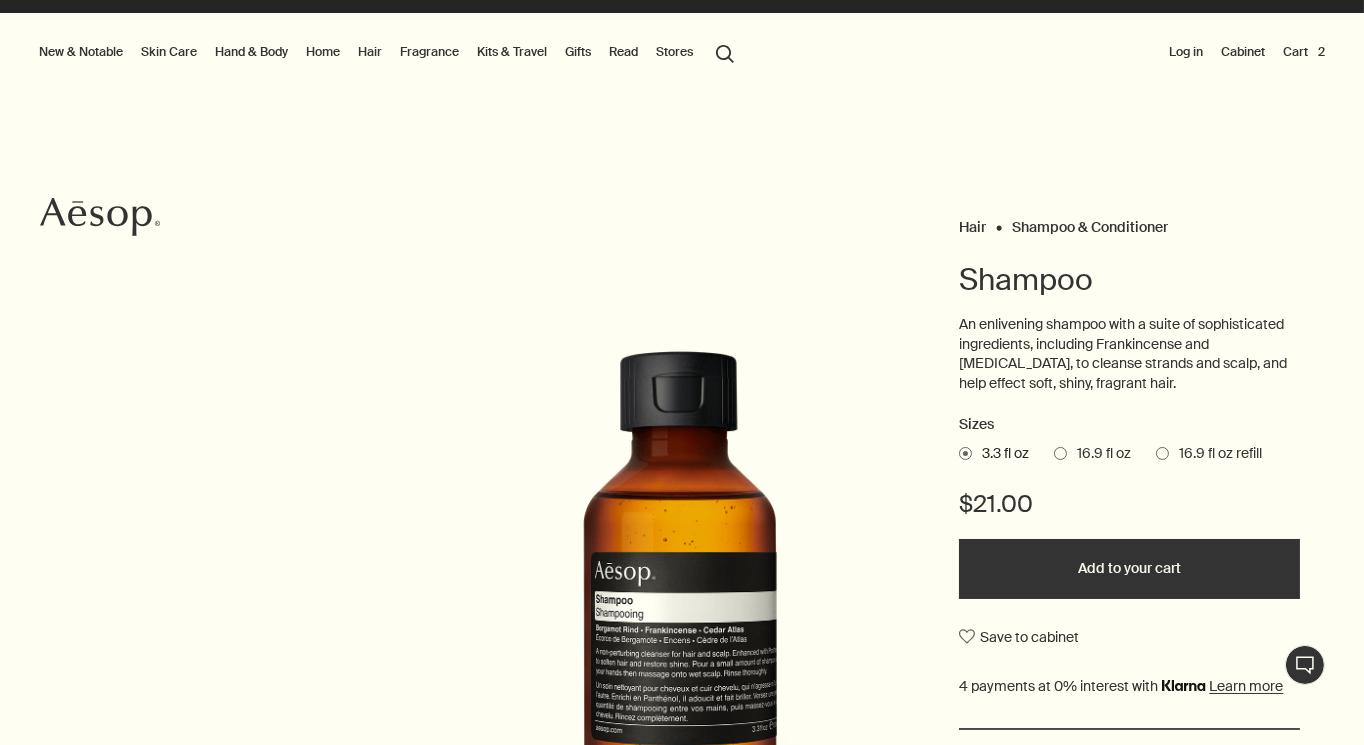 scroll, scrollTop: 0, scrollLeft: 0, axis: both 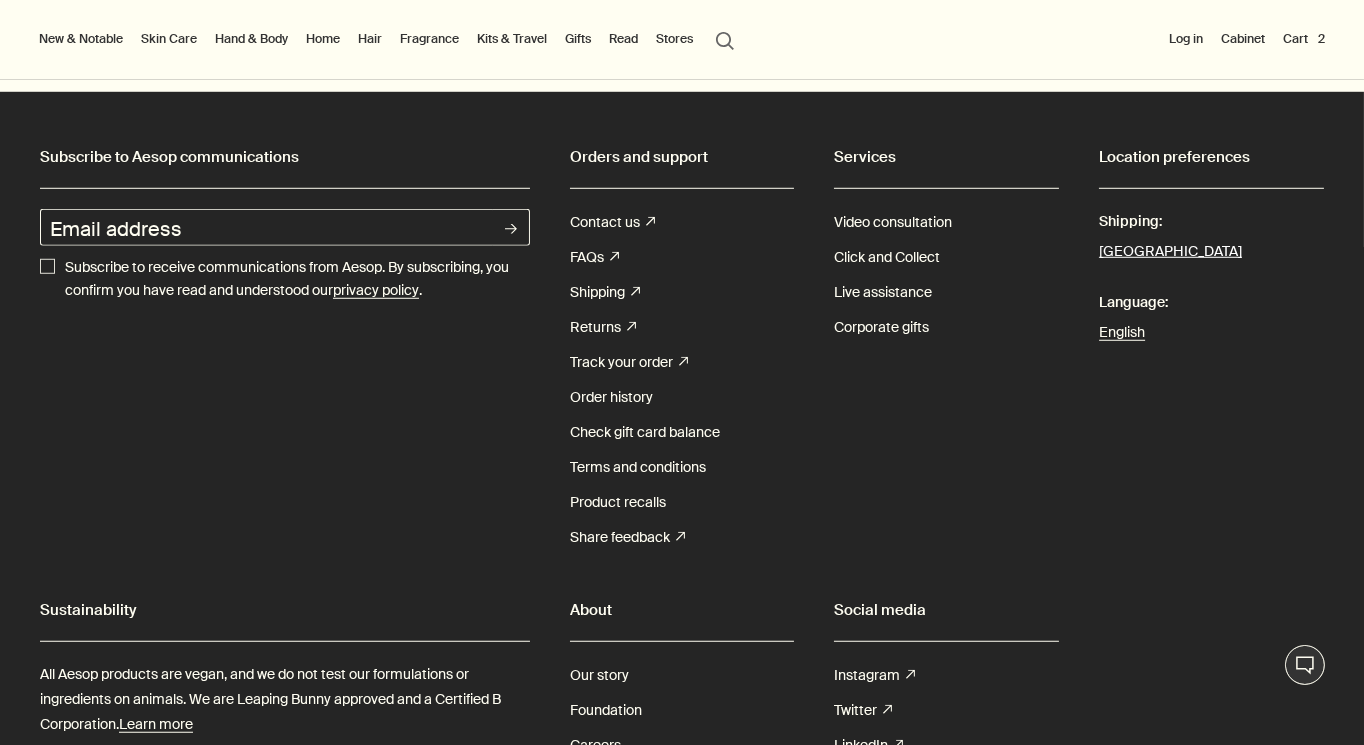 click on "[GEOGRAPHIC_DATA]" at bounding box center [1170, 252] 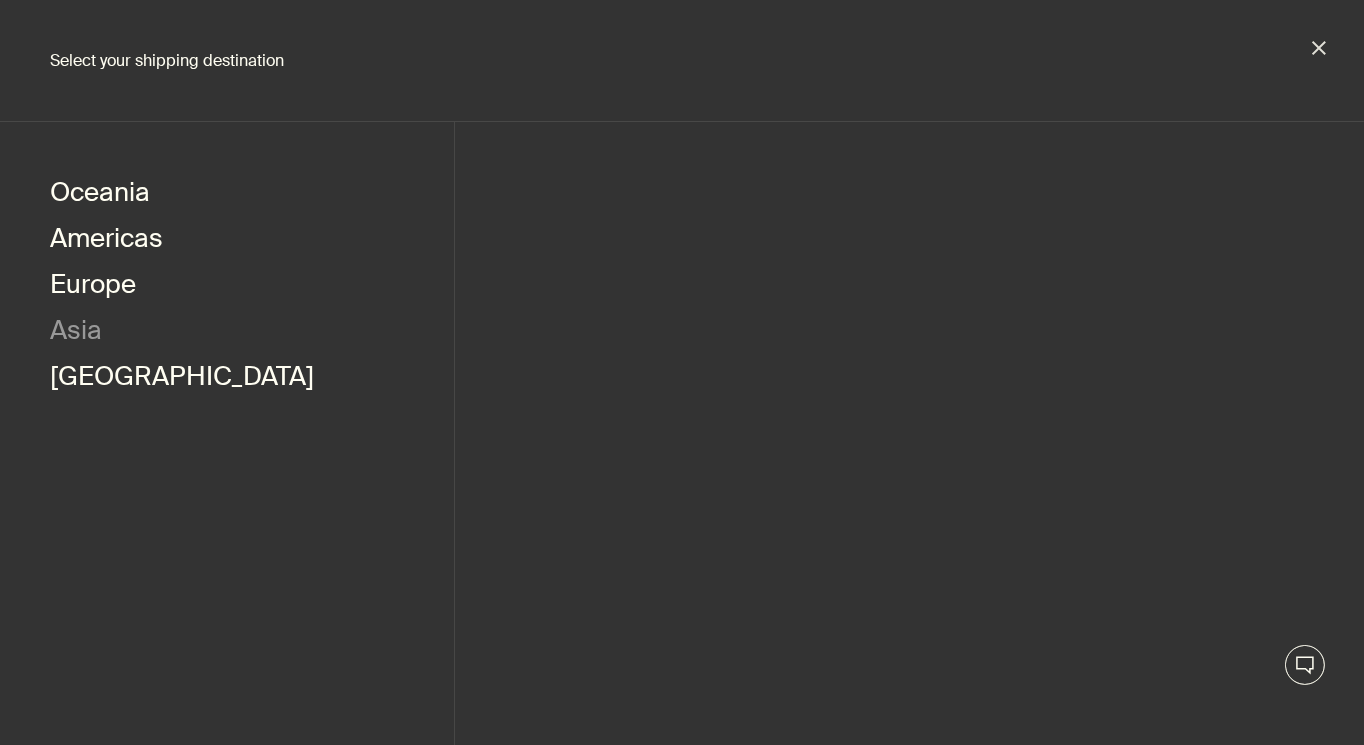 click on "Asia" at bounding box center (76, 333) 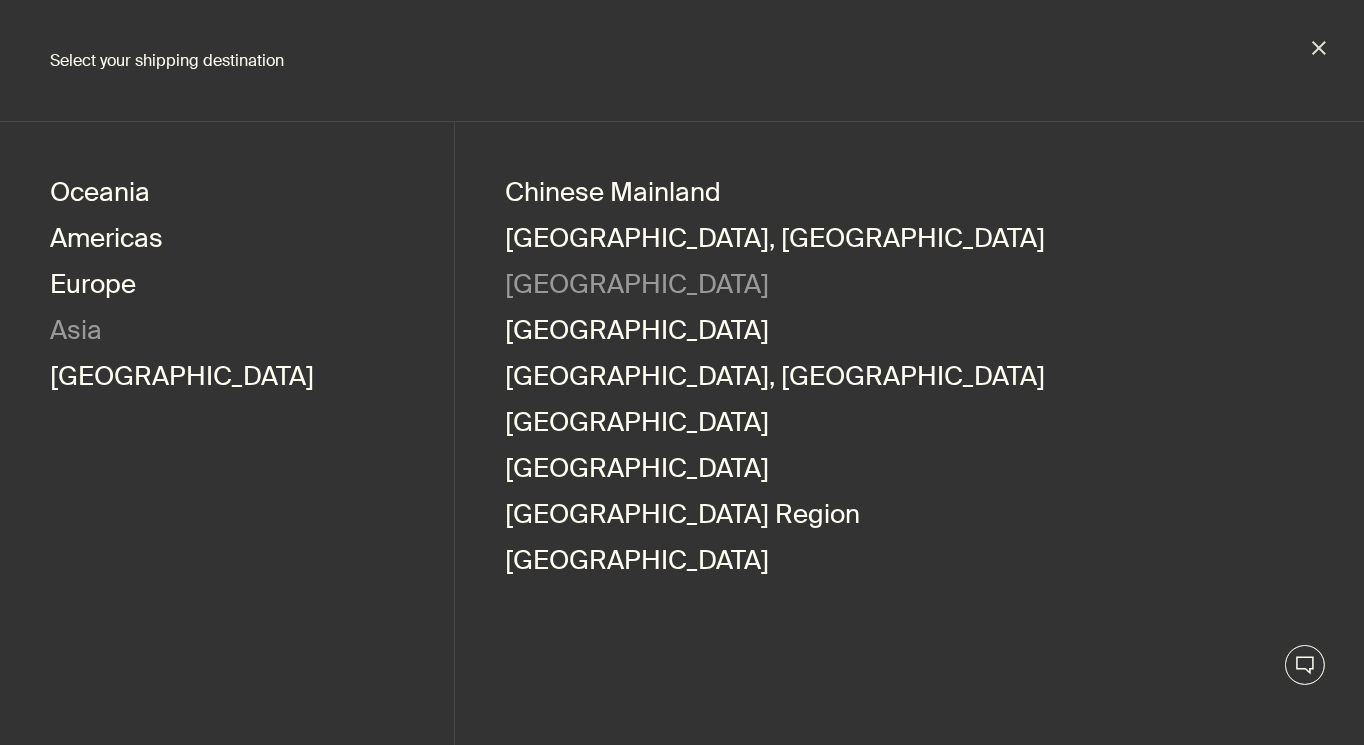 click on "[GEOGRAPHIC_DATA]" at bounding box center (637, 287) 